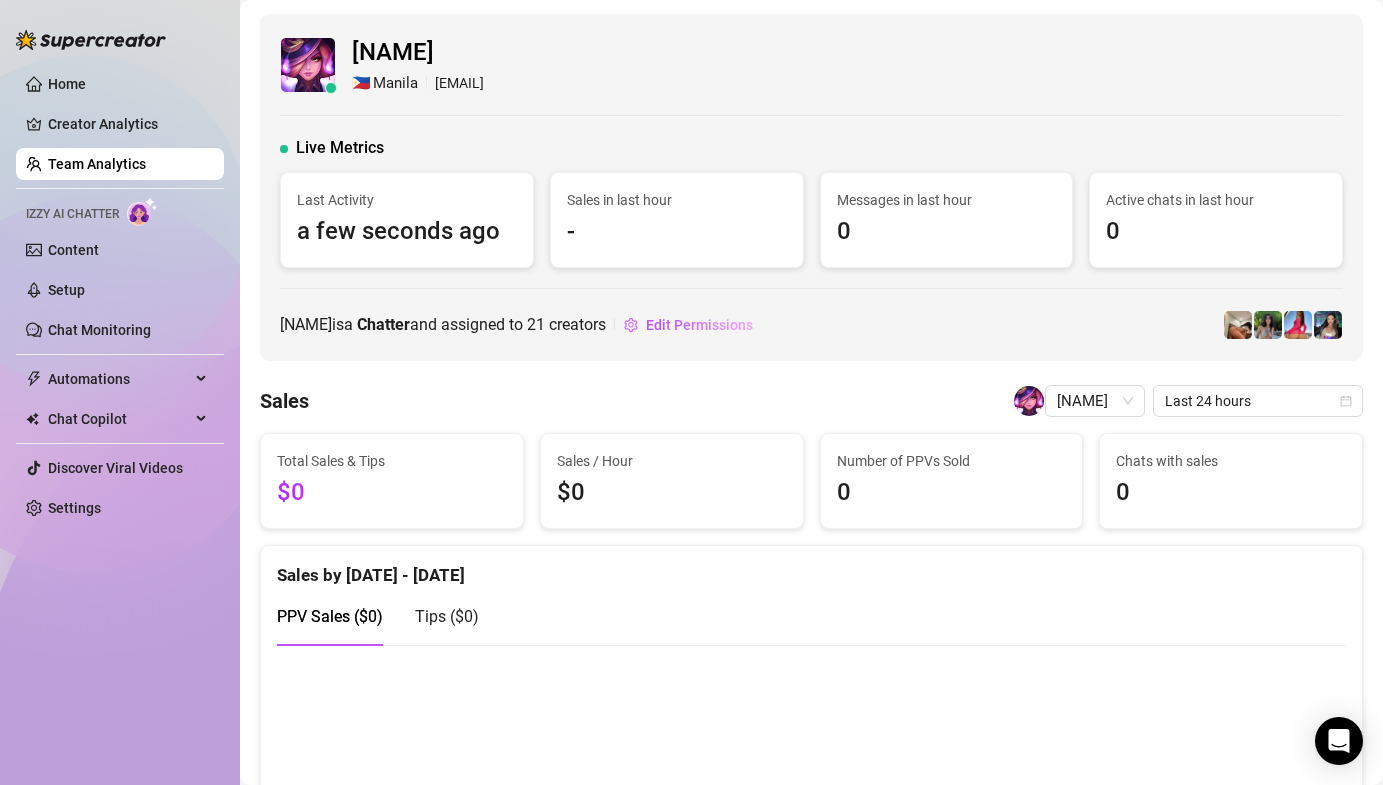 scroll, scrollTop: 0, scrollLeft: 0, axis: both 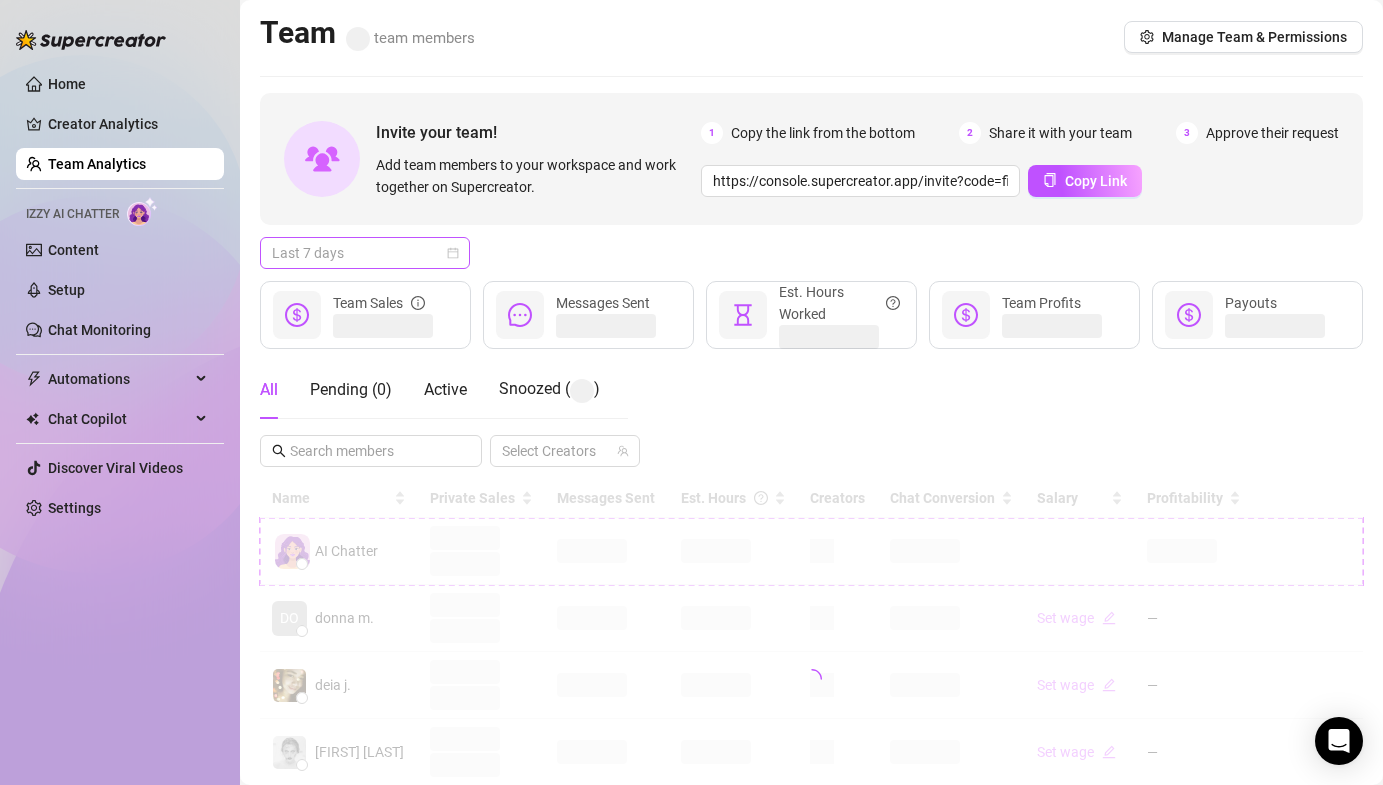 click on "Last 7 days" at bounding box center (365, 253) 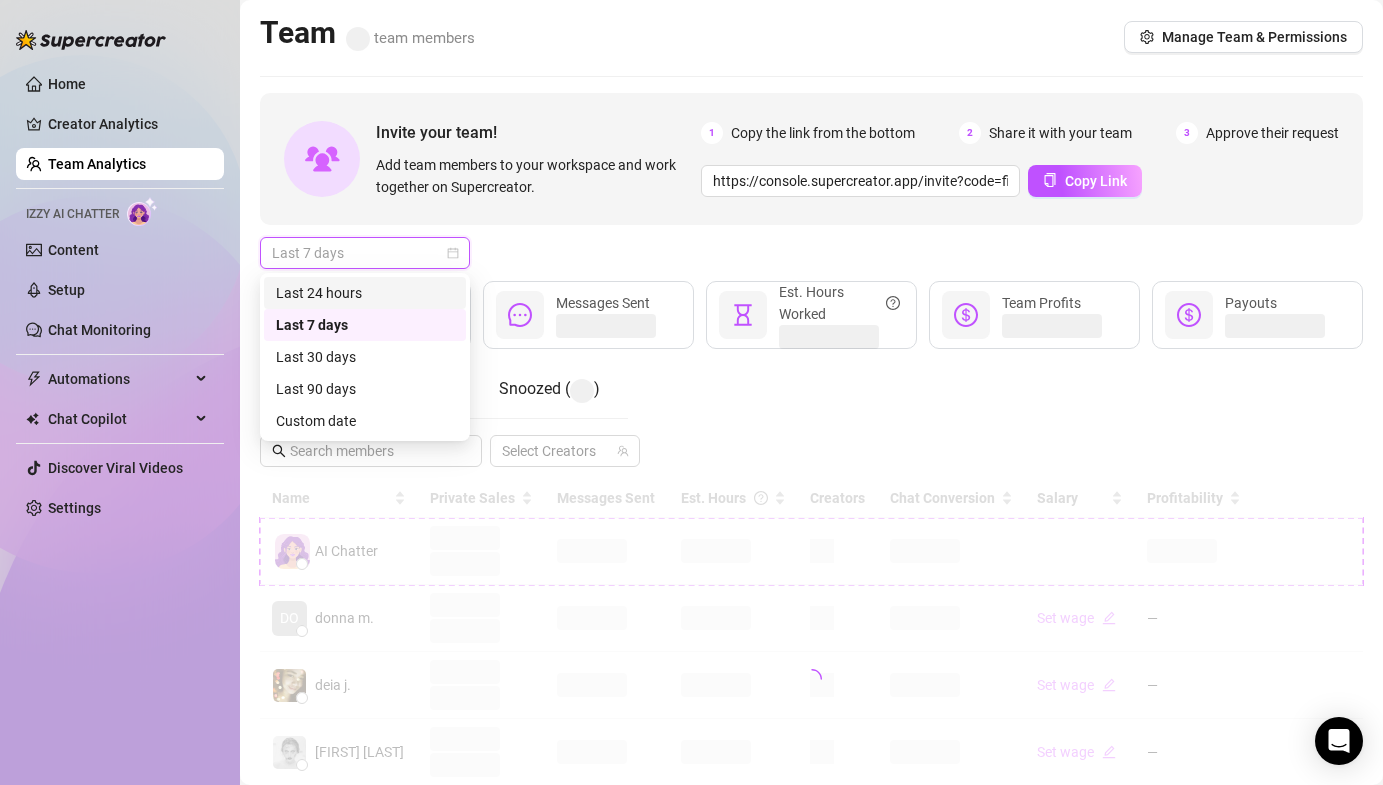 click on "Last 24 hours" at bounding box center [365, 293] 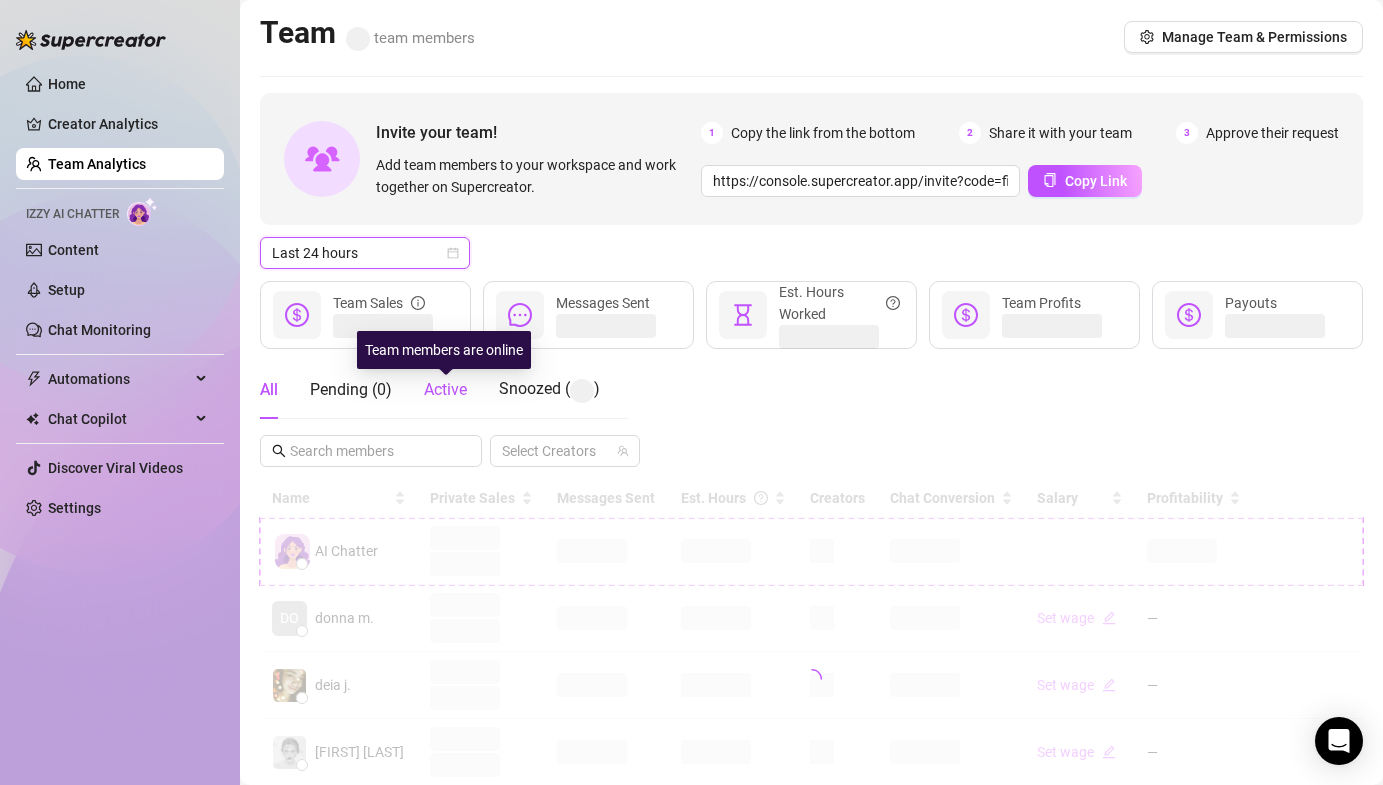 click on "Active" at bounding box center [445, 389] 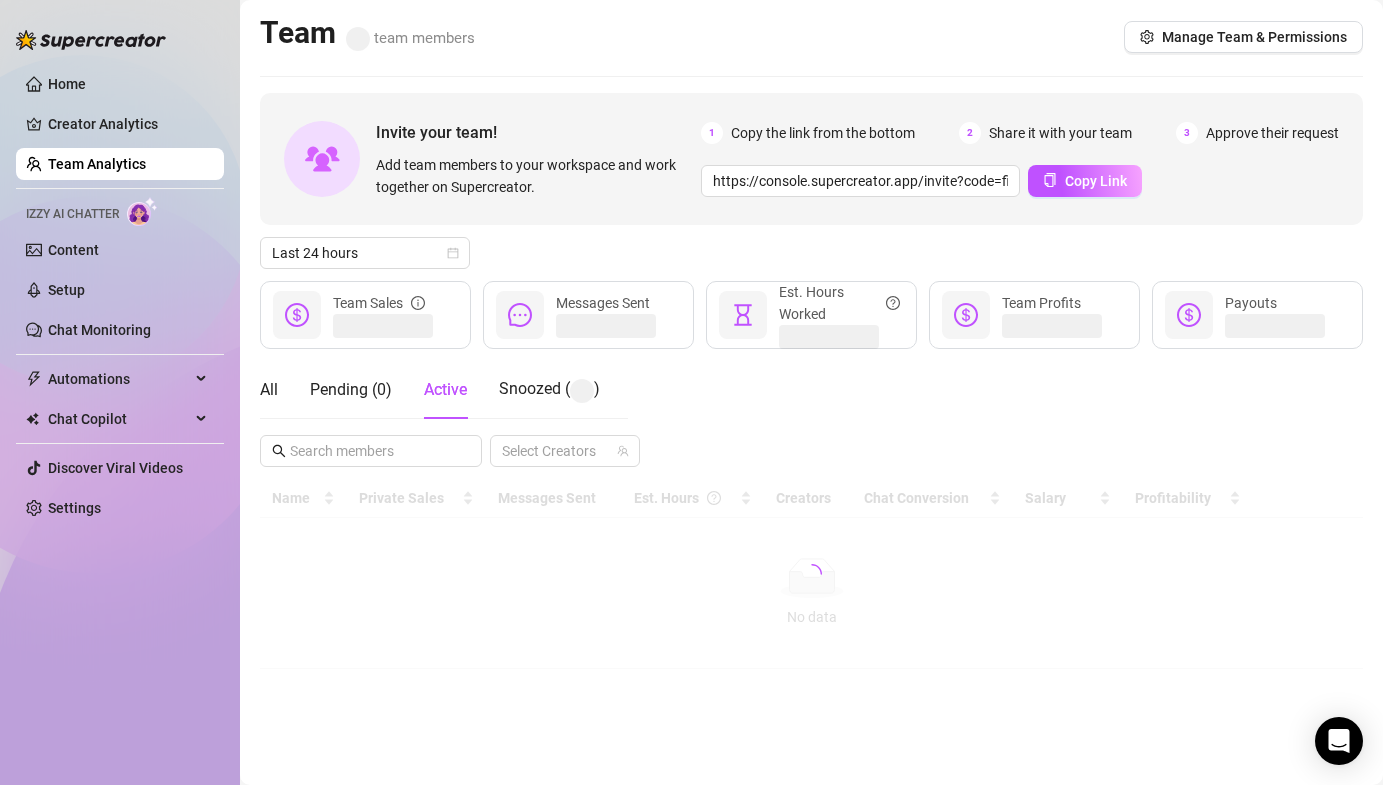 click on "Last 24 hours" at bounding box center (811, 253) 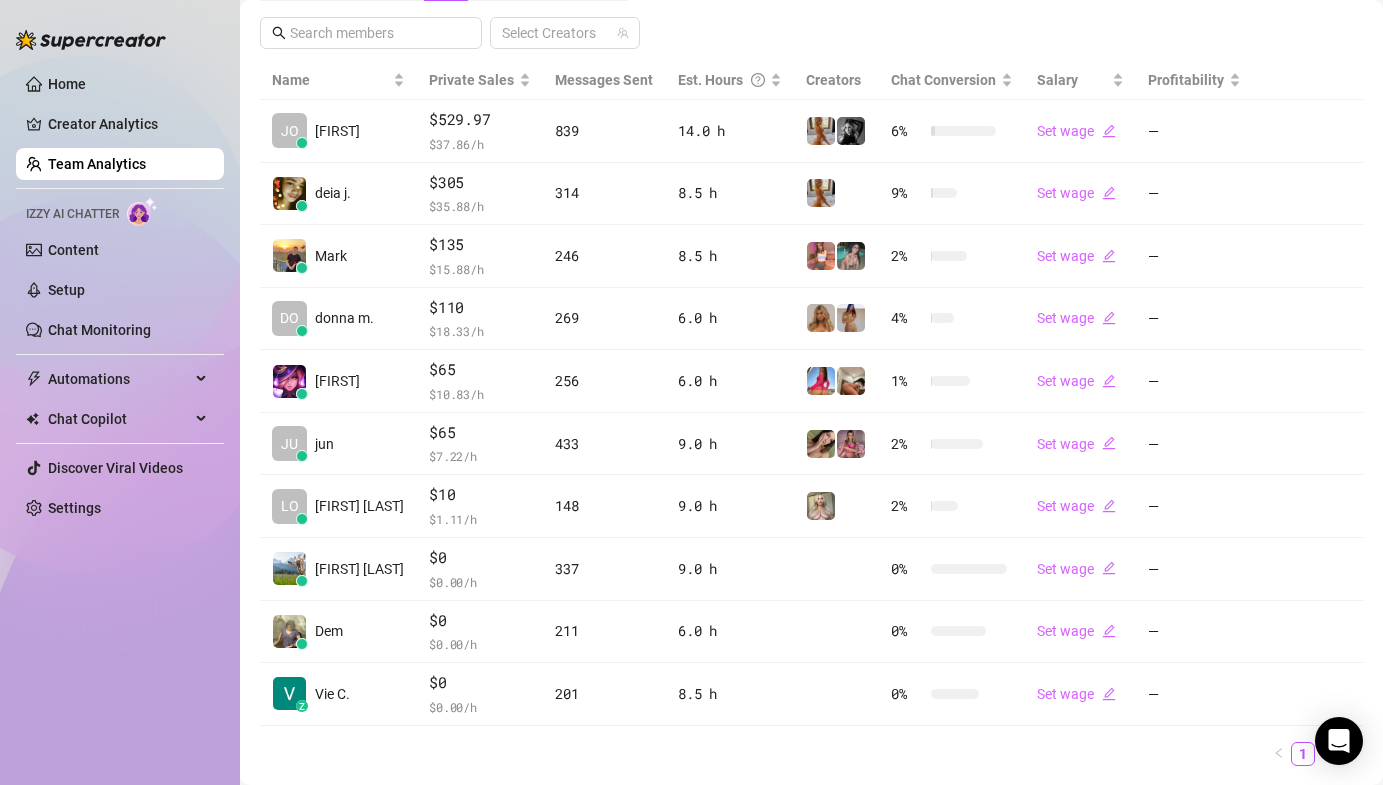 scroll, scrollTop: 436, scrollLeft: 0, axis: vertical 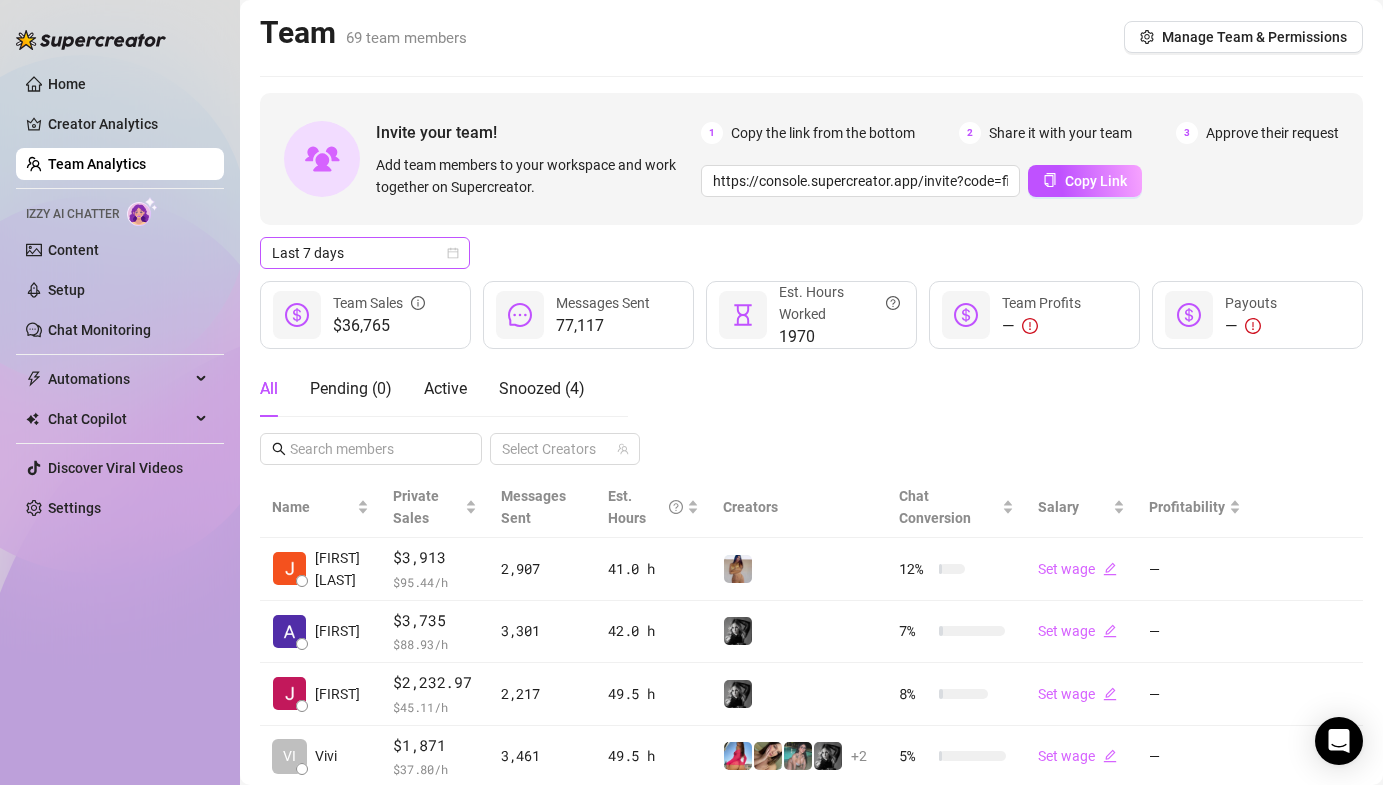 click on "Last 7 days" at bounding box center [365, 253] 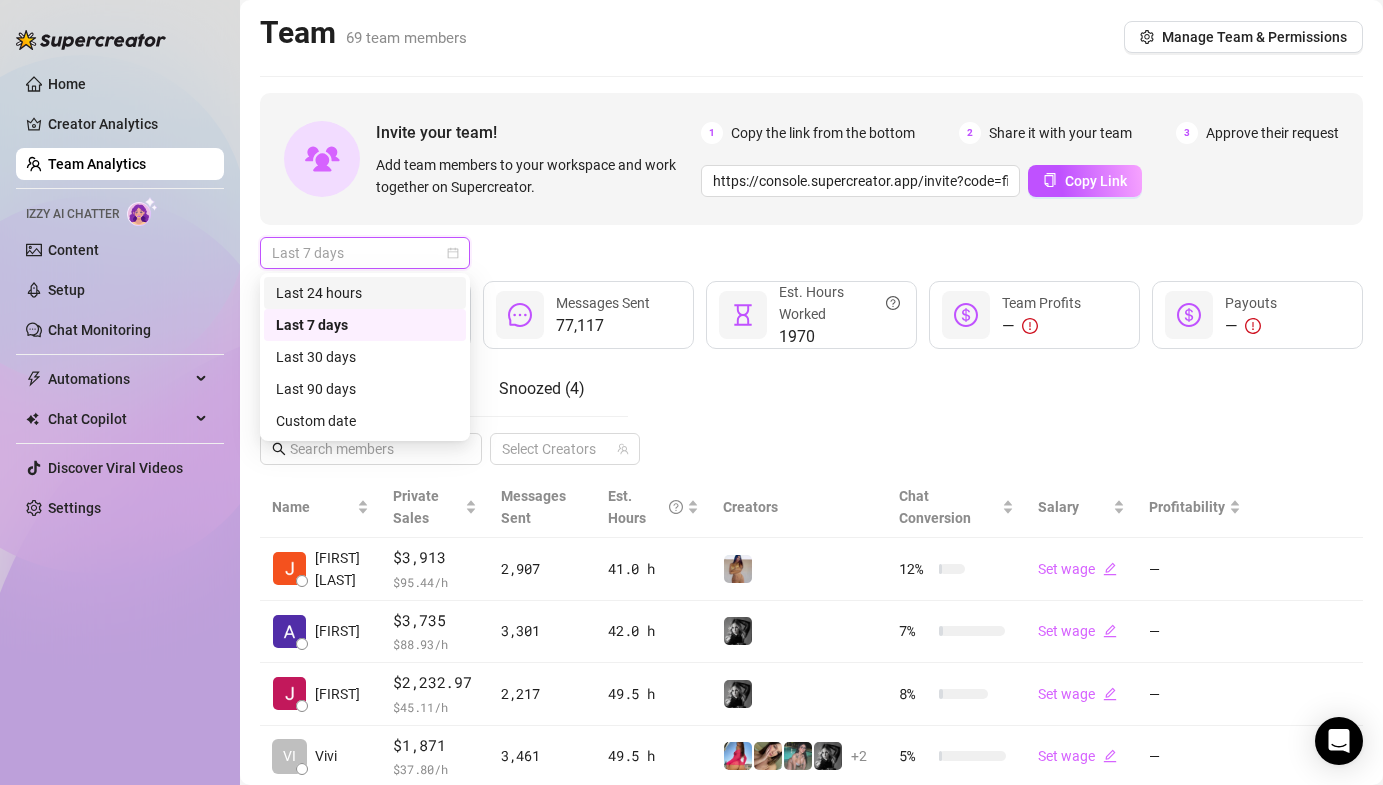 click on "Last 24 hours" at bounding box center (365, 293) 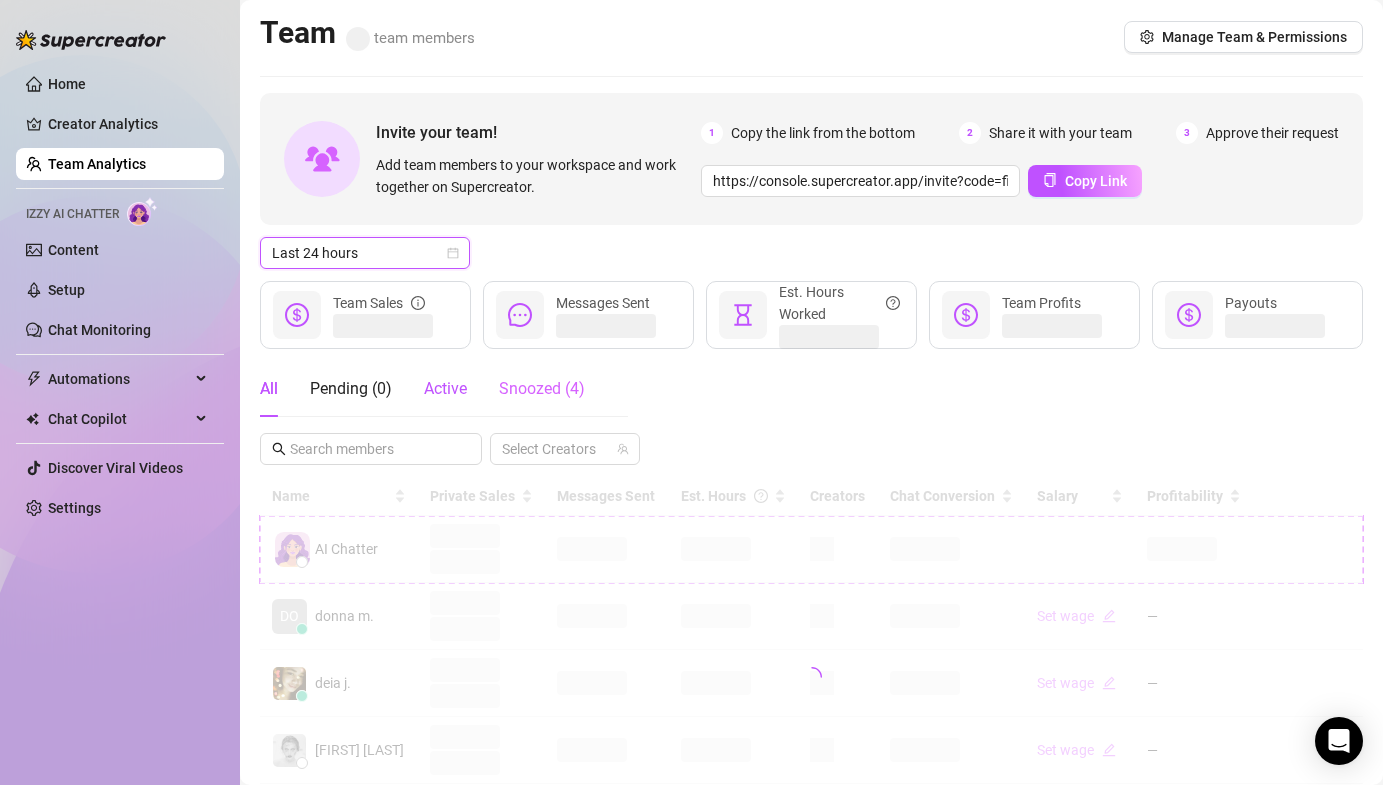 drag, startPoint x: 431, startPoint y: 387, endPoint x: 502, endPoint y: 396, distance: 71.568146 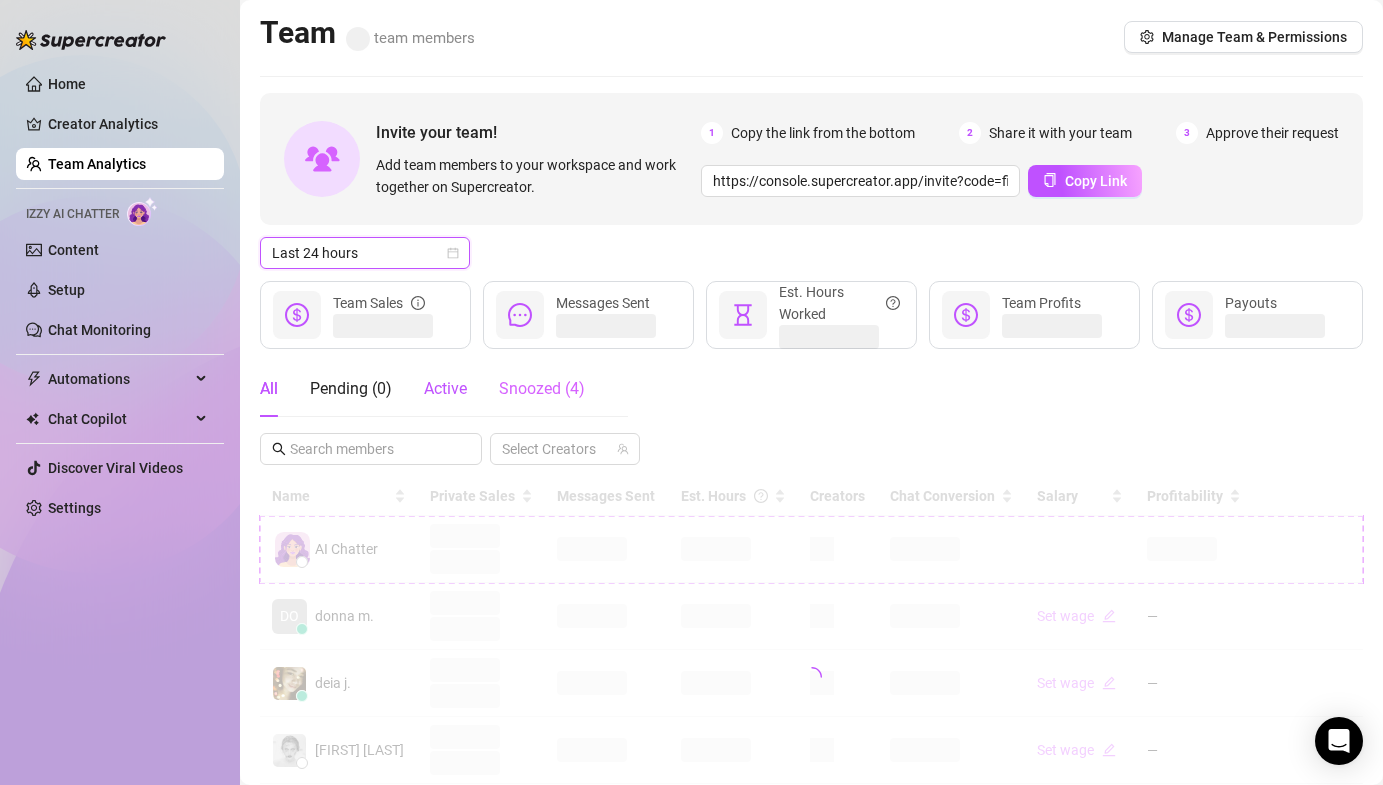 click on "Active" at bounding box center (445, 388) 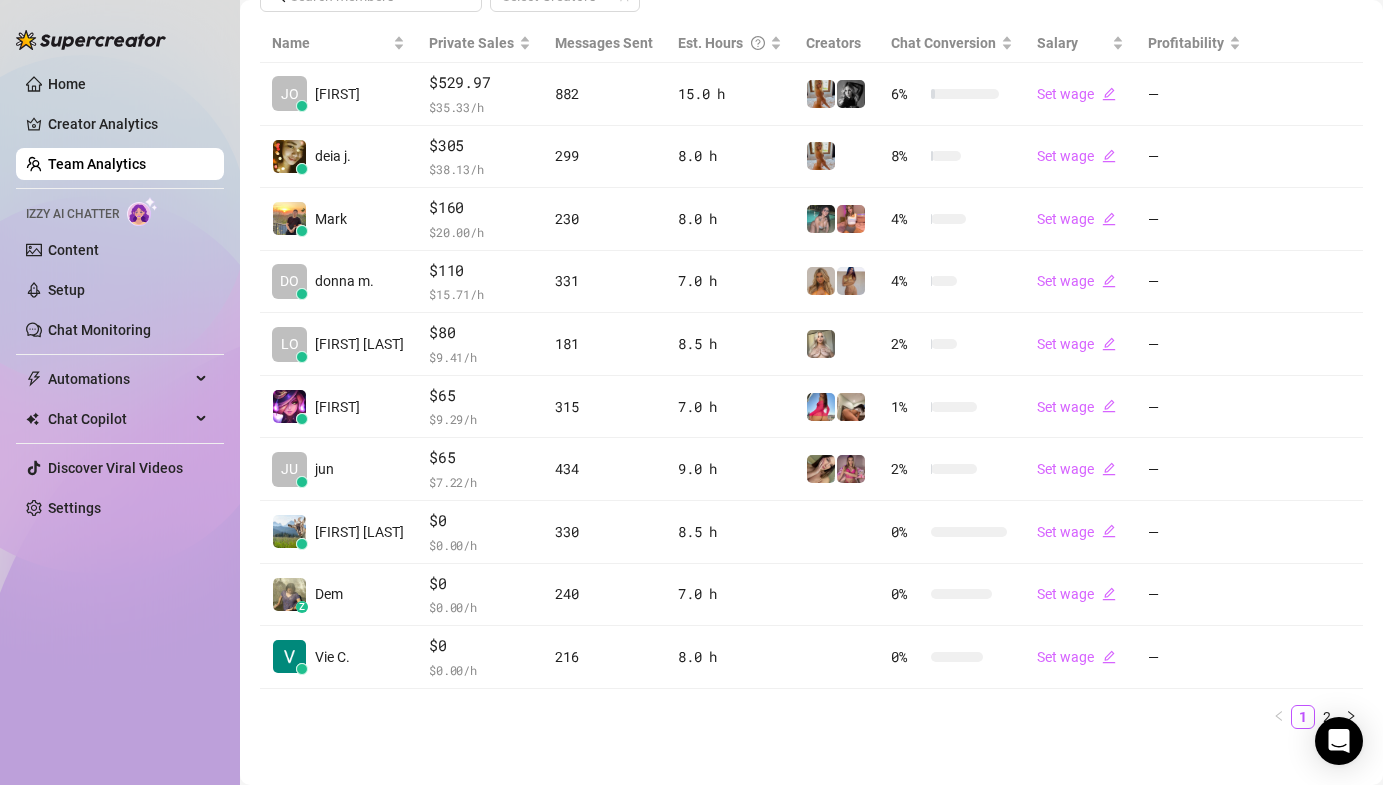 scroll, scrollTop: 416, scrollLeft: 0, axis: vertical 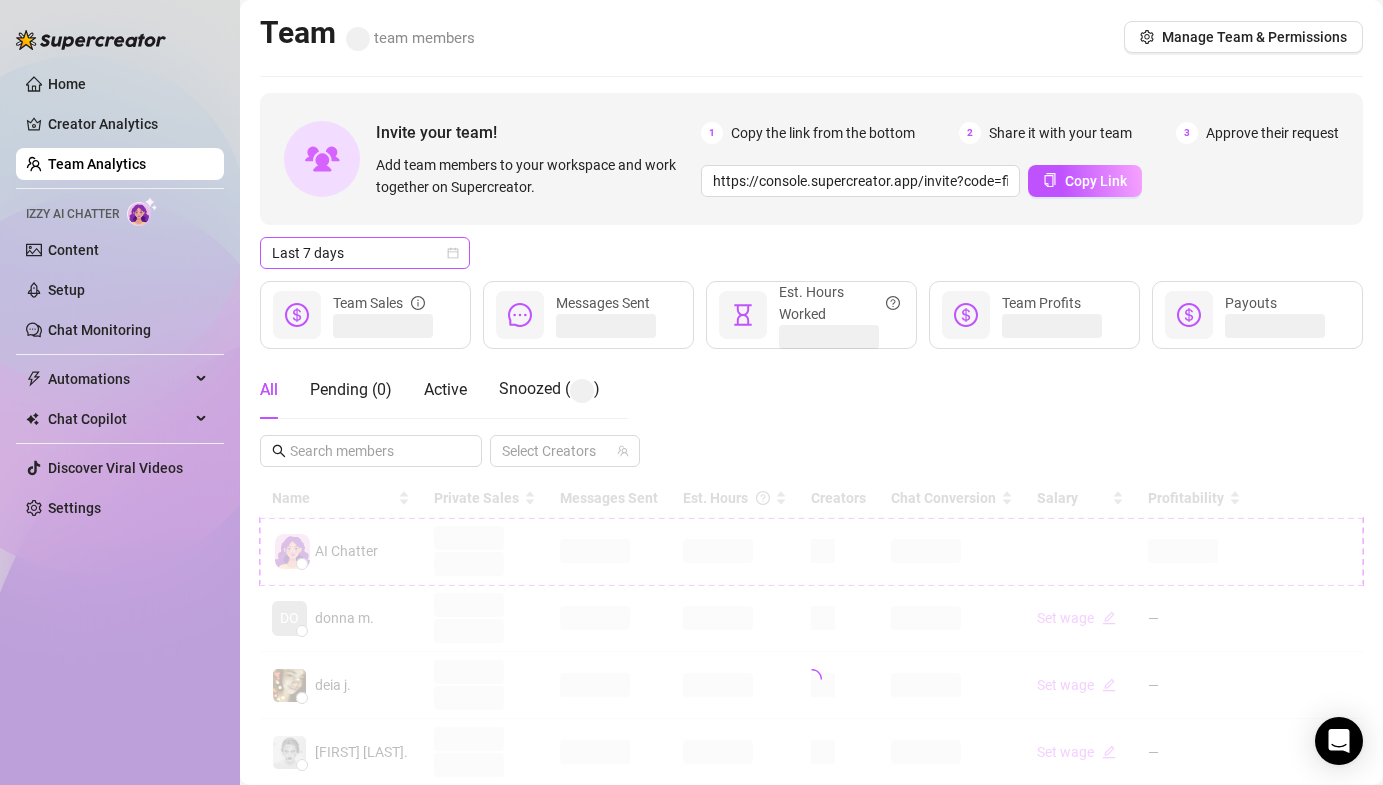 click on "Last 7 days" at bounding box center [365, 253] 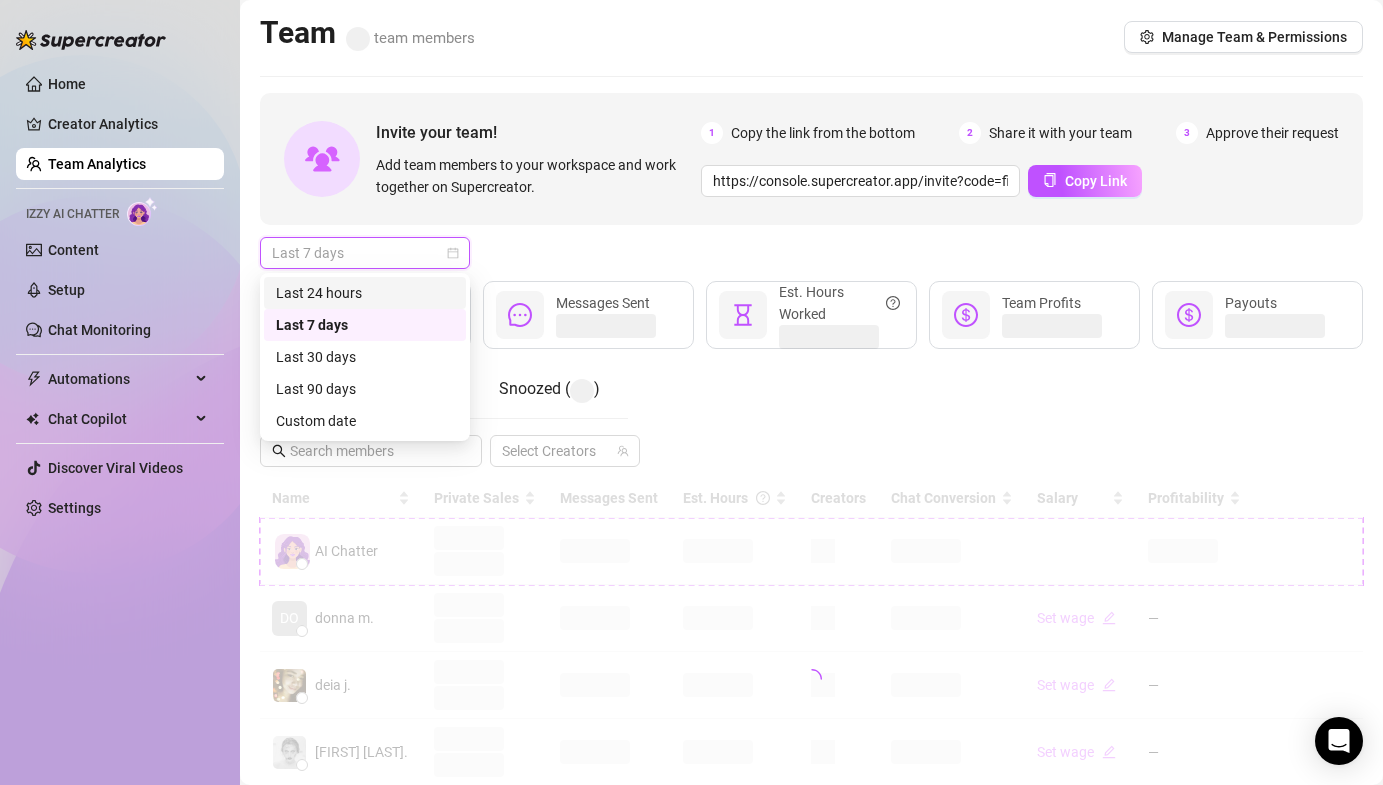 click on "Last 24 hours" at bounding box center (365, 293) 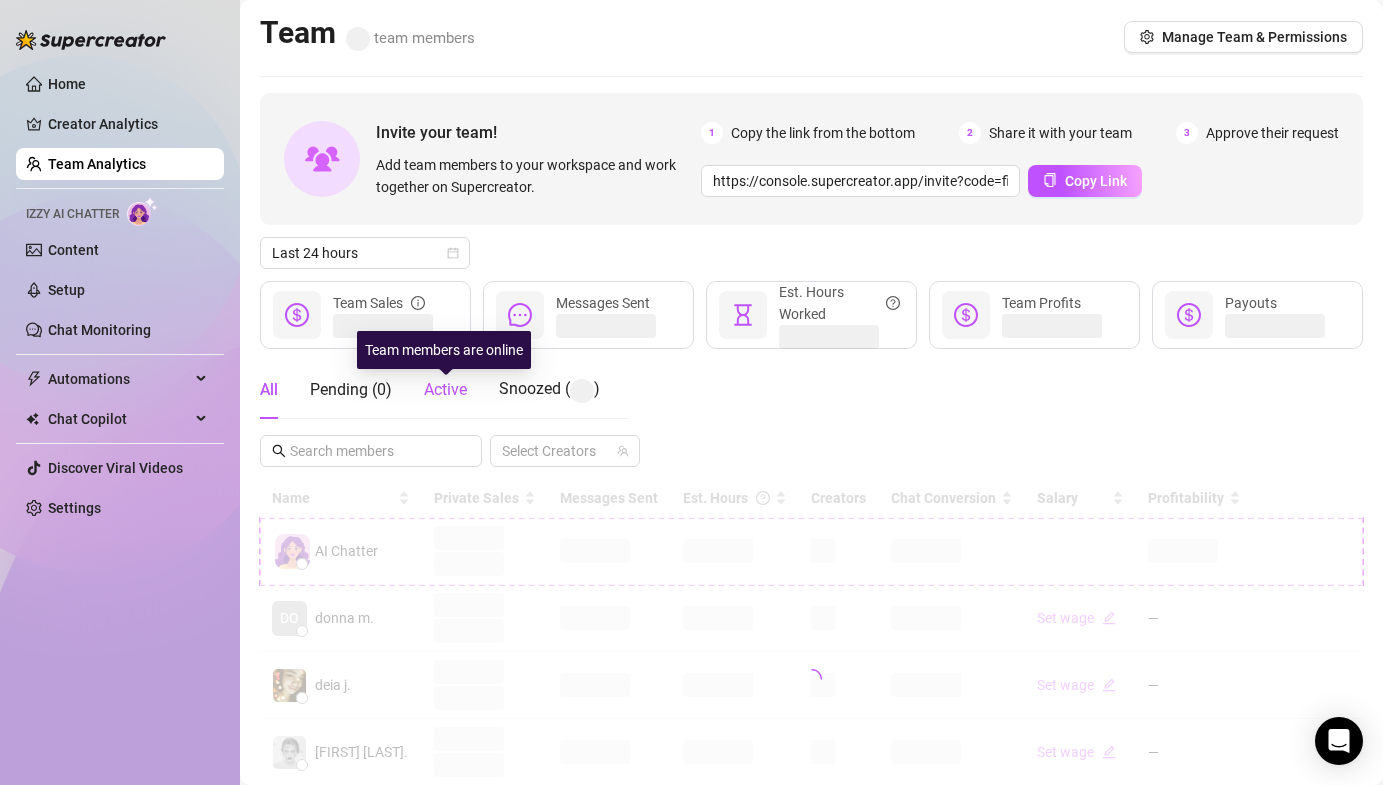 click on "Active" at bounding box center (445, 389) 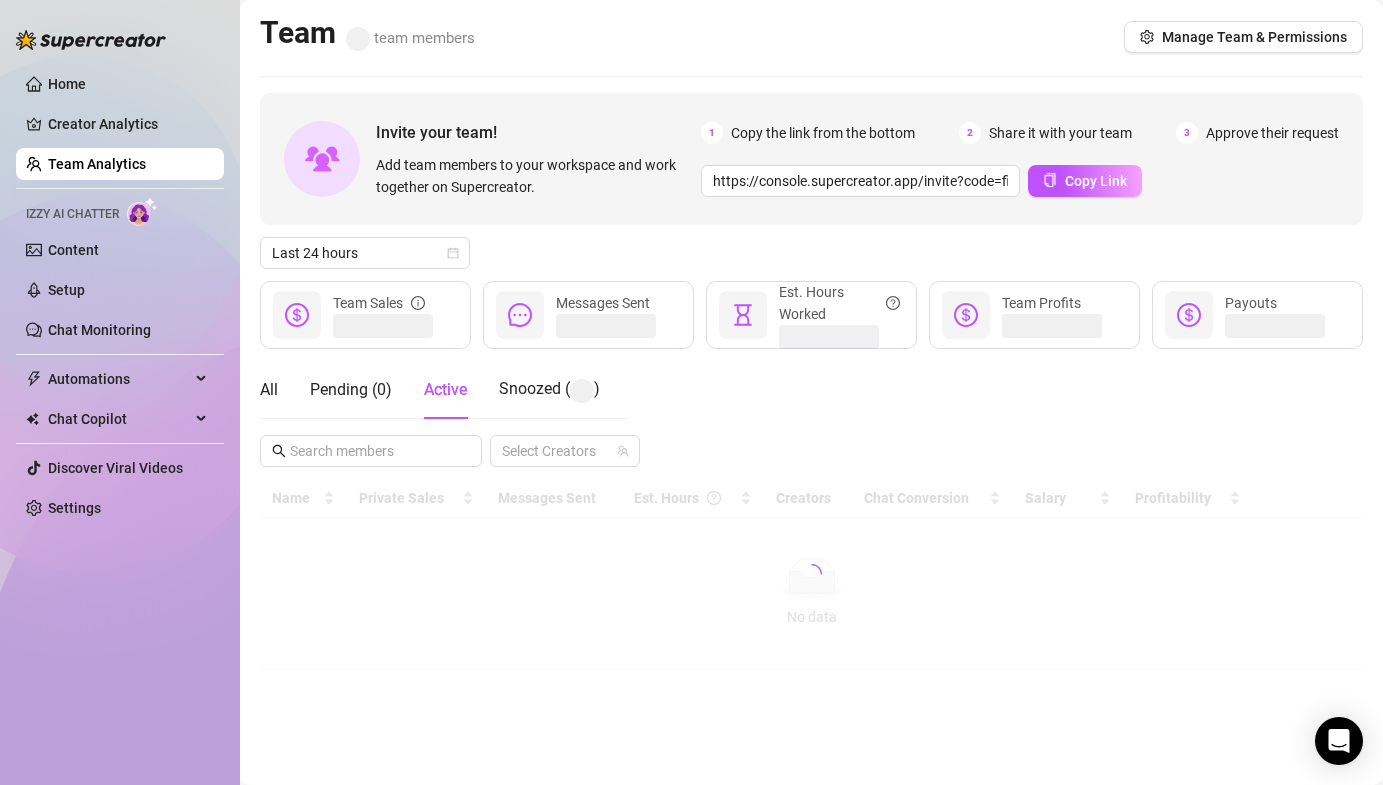 click on "Invite your team! Add team members to your workspace and work together on Supercreator. 1 Copy the link from the bottom 2 Share it with your team 3 Approve their request https://console.supercreator.app/invite?code=fibzx3jJrgPbWdJEkEN3sg7x35T2&workspace=222%20Mgmt%20 Copy Link" at bounding box center [811, 159] 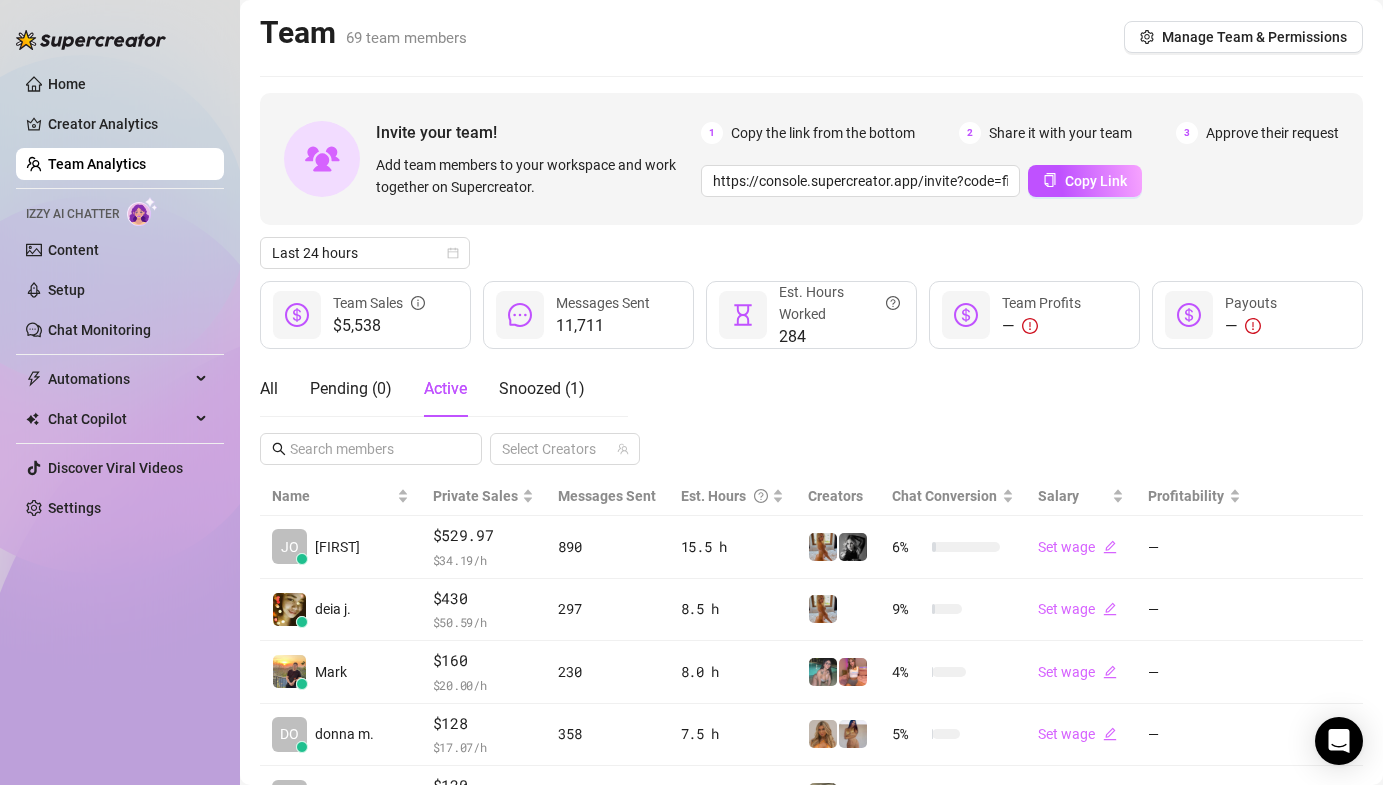 click on "Team 69   team members Manage Team & Permissions Invite your team! Add team members to your workspace and work together on Supercreator. 1 Copy the link from the bottom 2 Share it with your team 3 Approve their request https://console.supercreator.app/invite?code=fibzx3jJrgPbWdJEkEN3sg7x35T2&workspace=222%20Mgmt%20 Copy Link Last 24 hours $5,538 Team Sales 11,711 Messages Sent 284 Est. Hours Worked — Team Profits — Payouts All Pending ( 0 ) Active Snoozed ( 1 )   Select Creators Name Private Sales Messages Sent Est. Hours  Creators Chat Conversion Salary Profitability JO Jojo $529.97 $ 34.19 /h 890 15.5 h 6 % Set wage — deia j. $430 $ 50.59 /h 297 8.5 h 9 % Set wage — Mark $160 $ 20.00 /h 230 8.0 h 4 % Set wage — DO donna m. $128 $ 17.07 /h 358 7.5 h 5 % Set wage — LO Love F. $120 $ 13.33 /h 184 9.0 h 2 % Set wage — z [FIRST] $65 $ 8.67 /h 320 7.5 h 1 % Set wage — JU jun $65 $ 7.22 /h 439 9.0 h 2 % Set wage — Anjely L. $0 $ 0.00 /h 323 9.0 h 0 % Set wage — Dem $0 $ 0.00 /h 249 7.5 h 0 % $0" at bounding box center (811, 601) 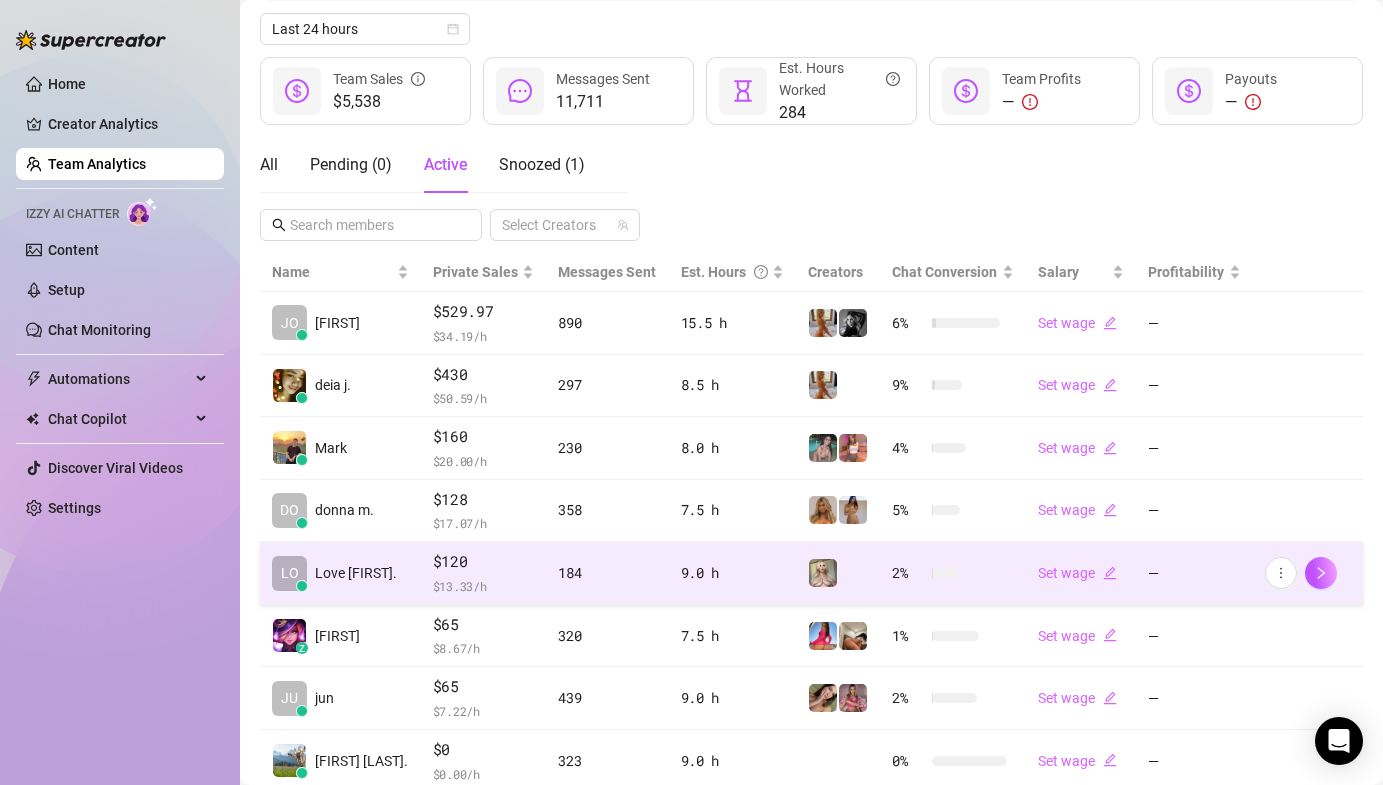 scroll, scrollTop: 268, scrollLeft: 0, axis: vertical 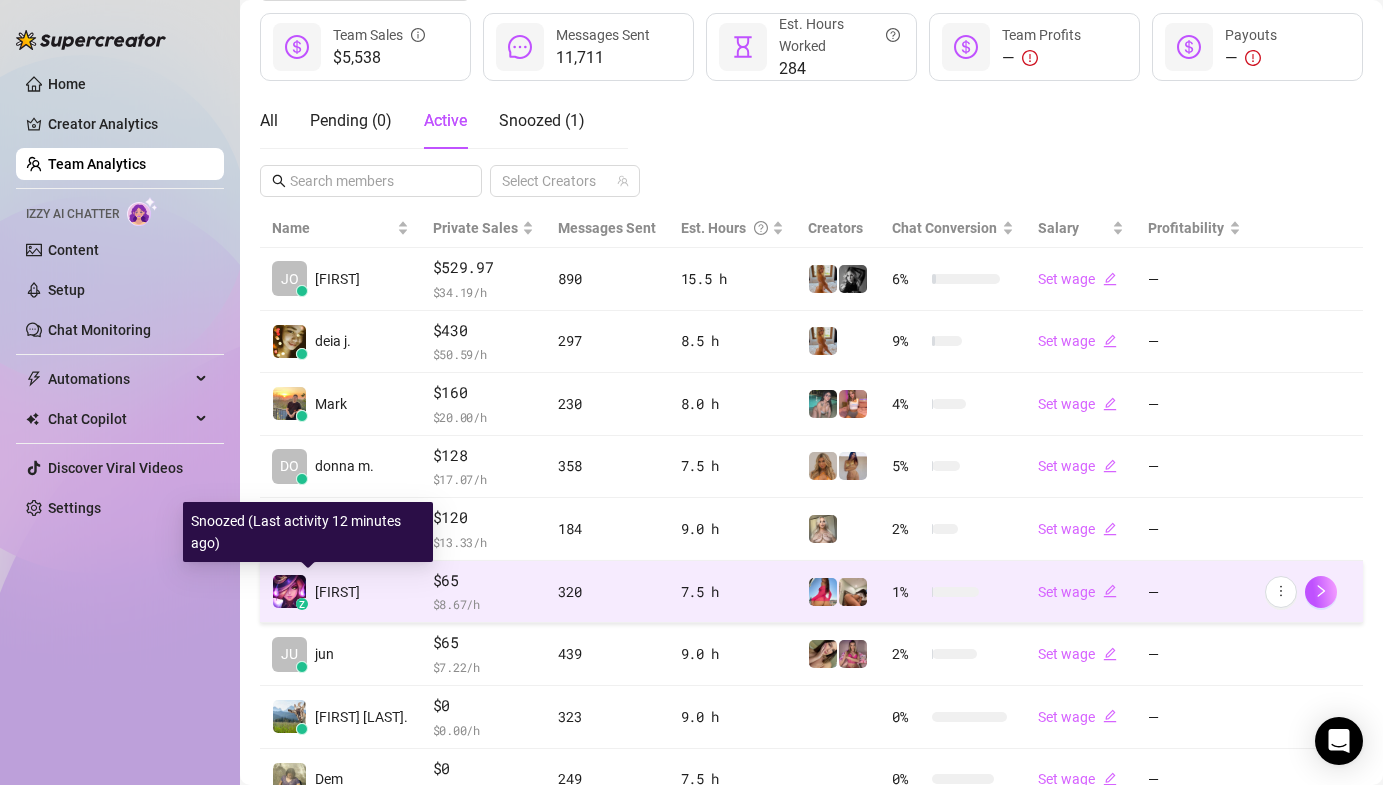 click at bounding box center (289, 591) 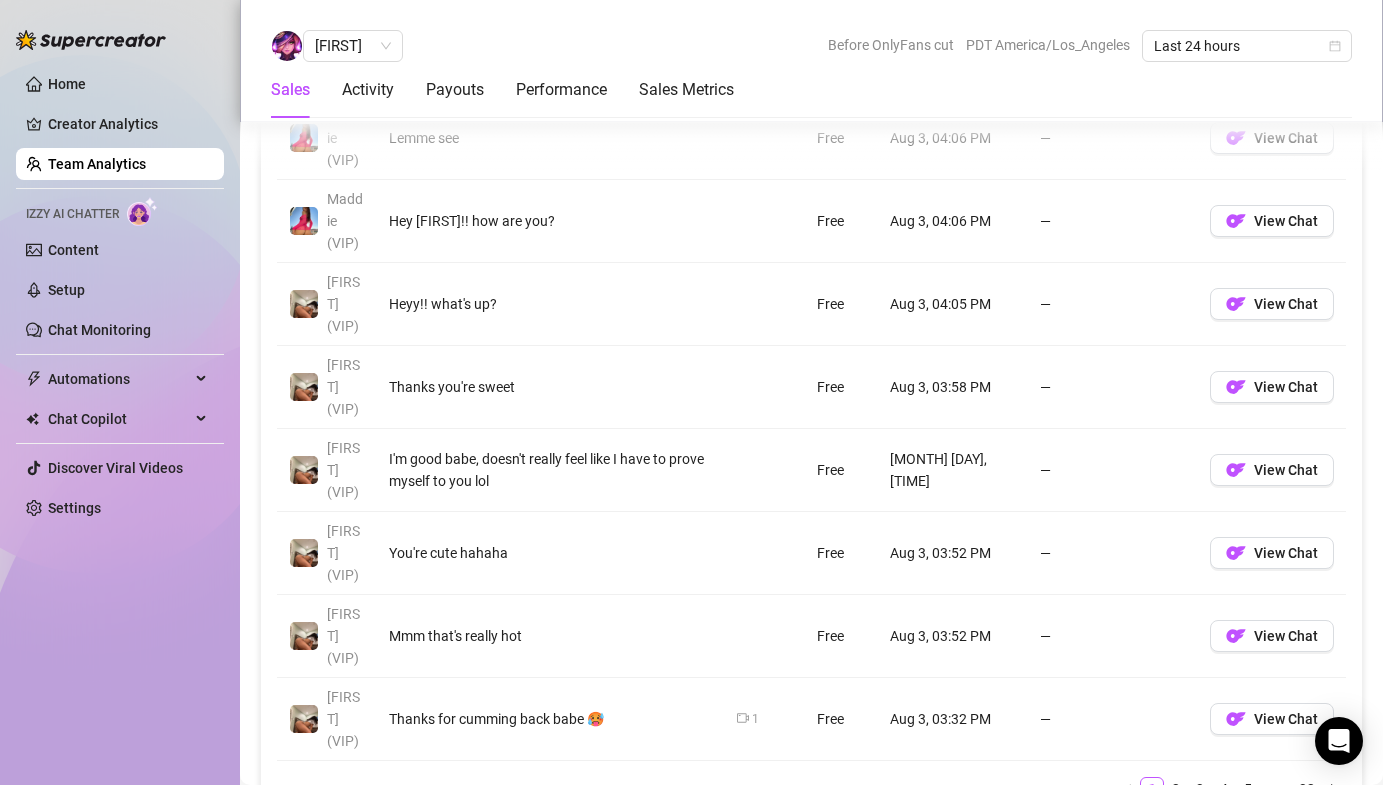 scroll, scrollTop: 1711, scrollLeft: 0, axis: vertical 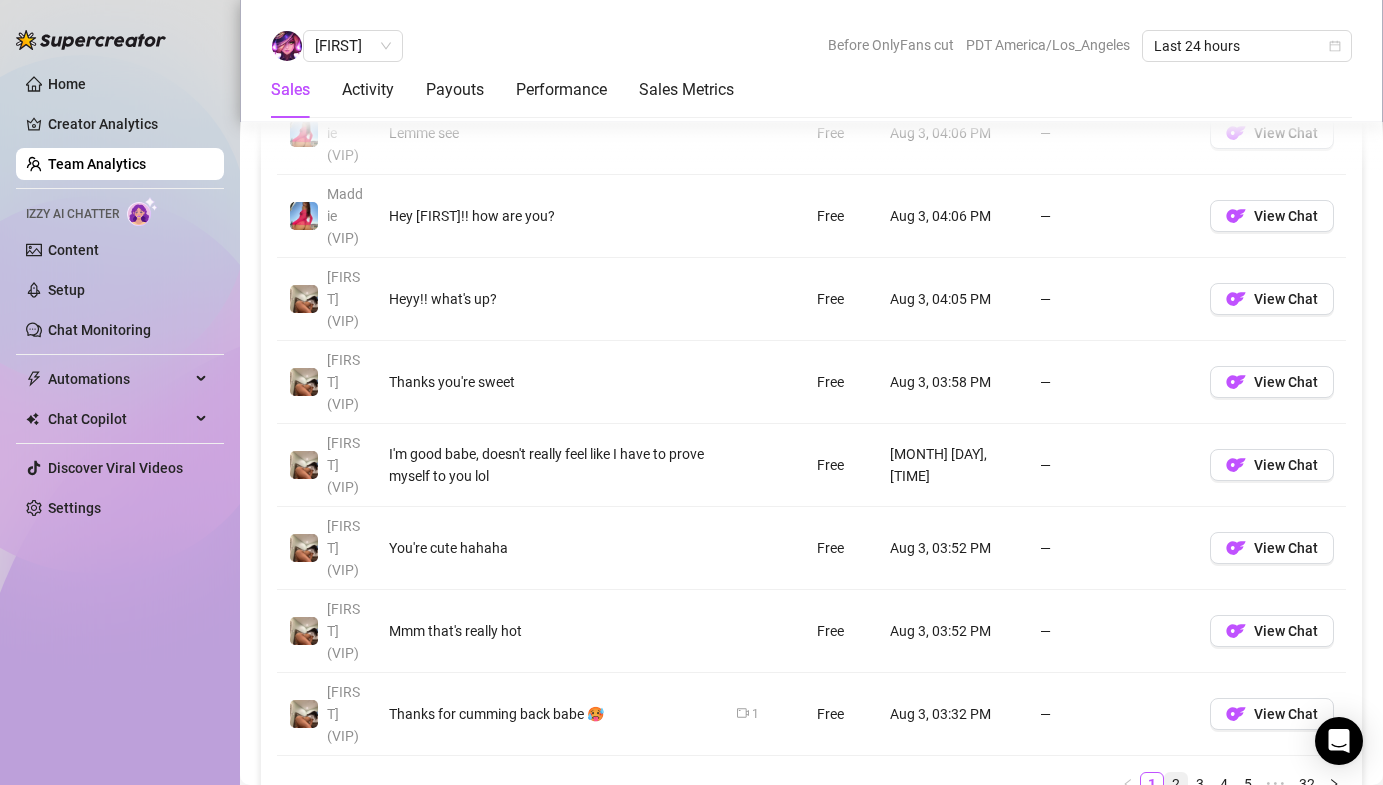 click on "2" at bounding box center [1176, 784] 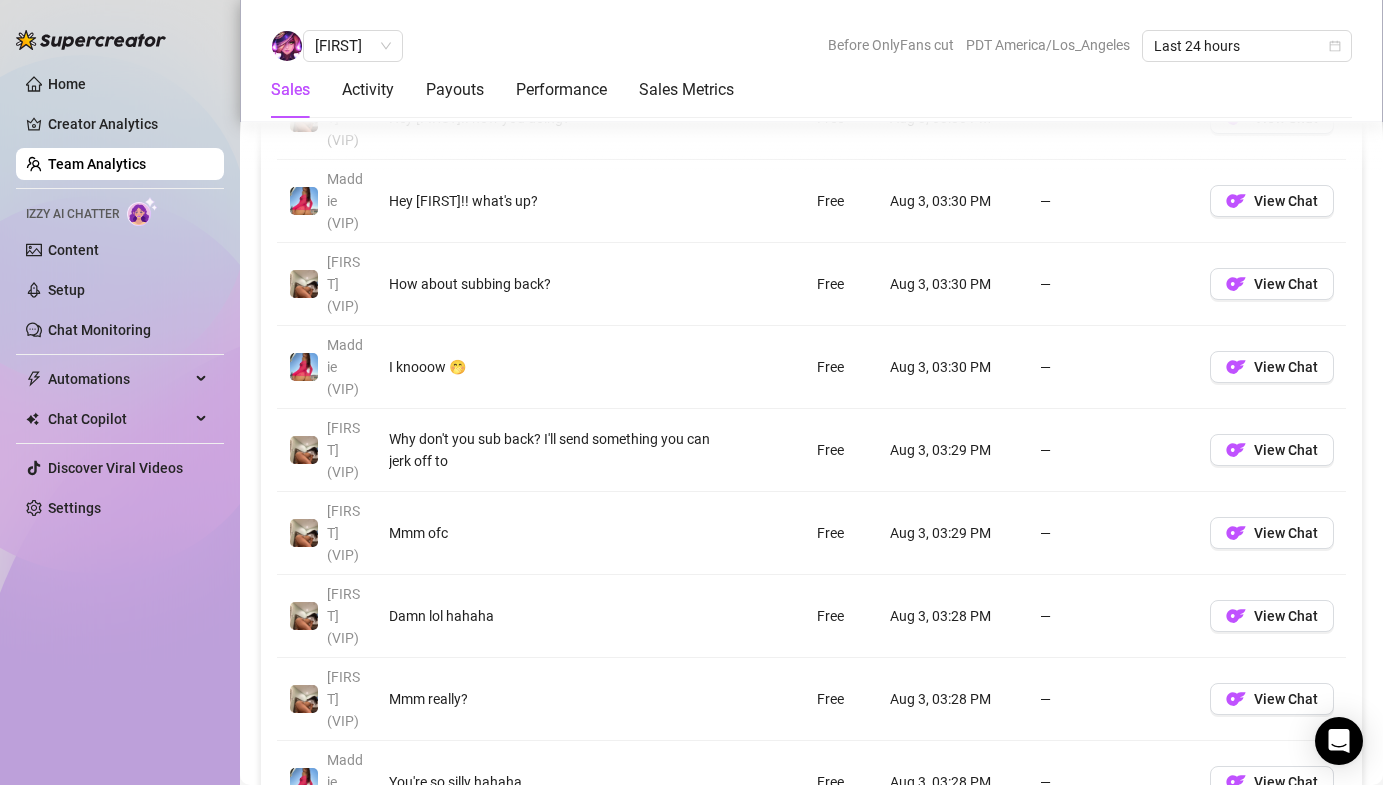 scroll, scrollTop: 1607, scrollLeft: 0, axis: vertical 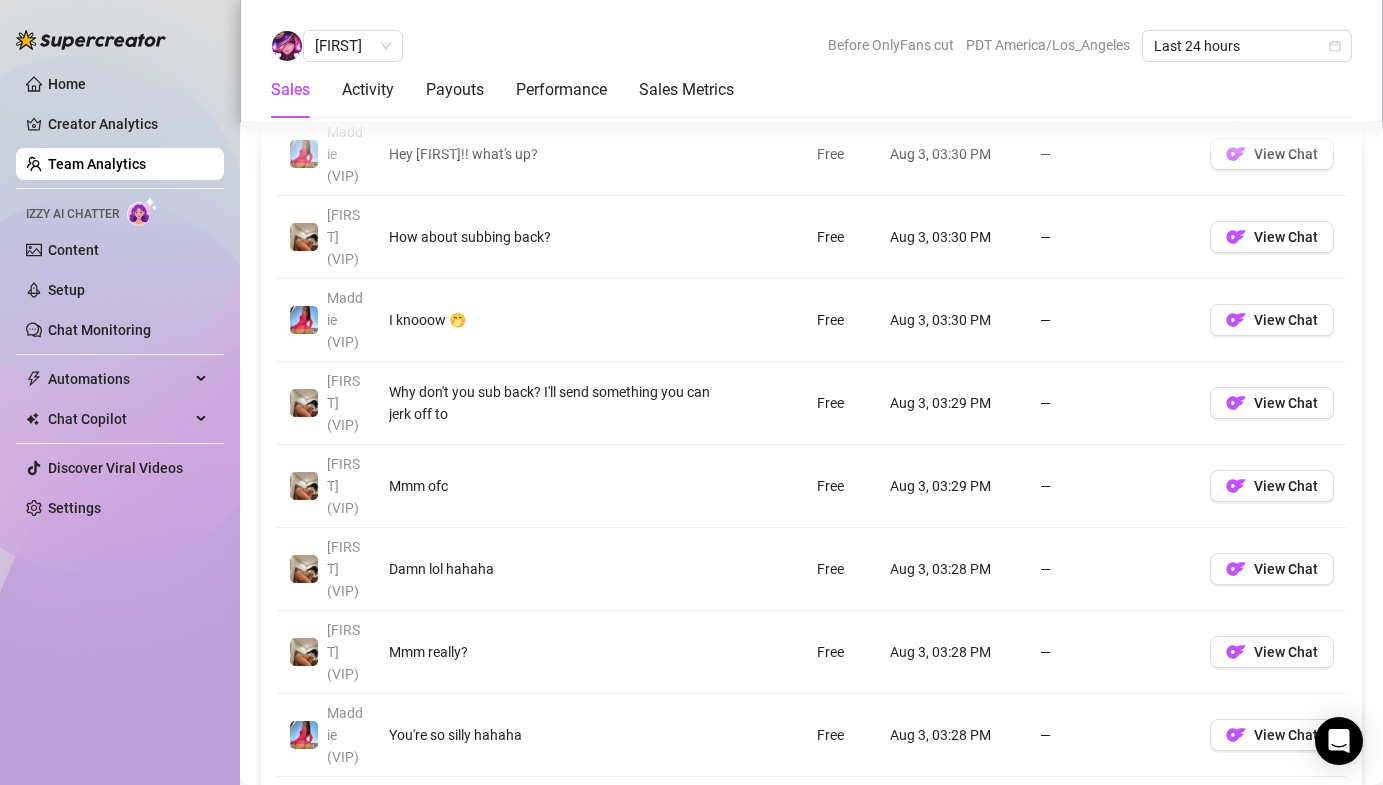 click on "1" at bounding box center [1152, 888] 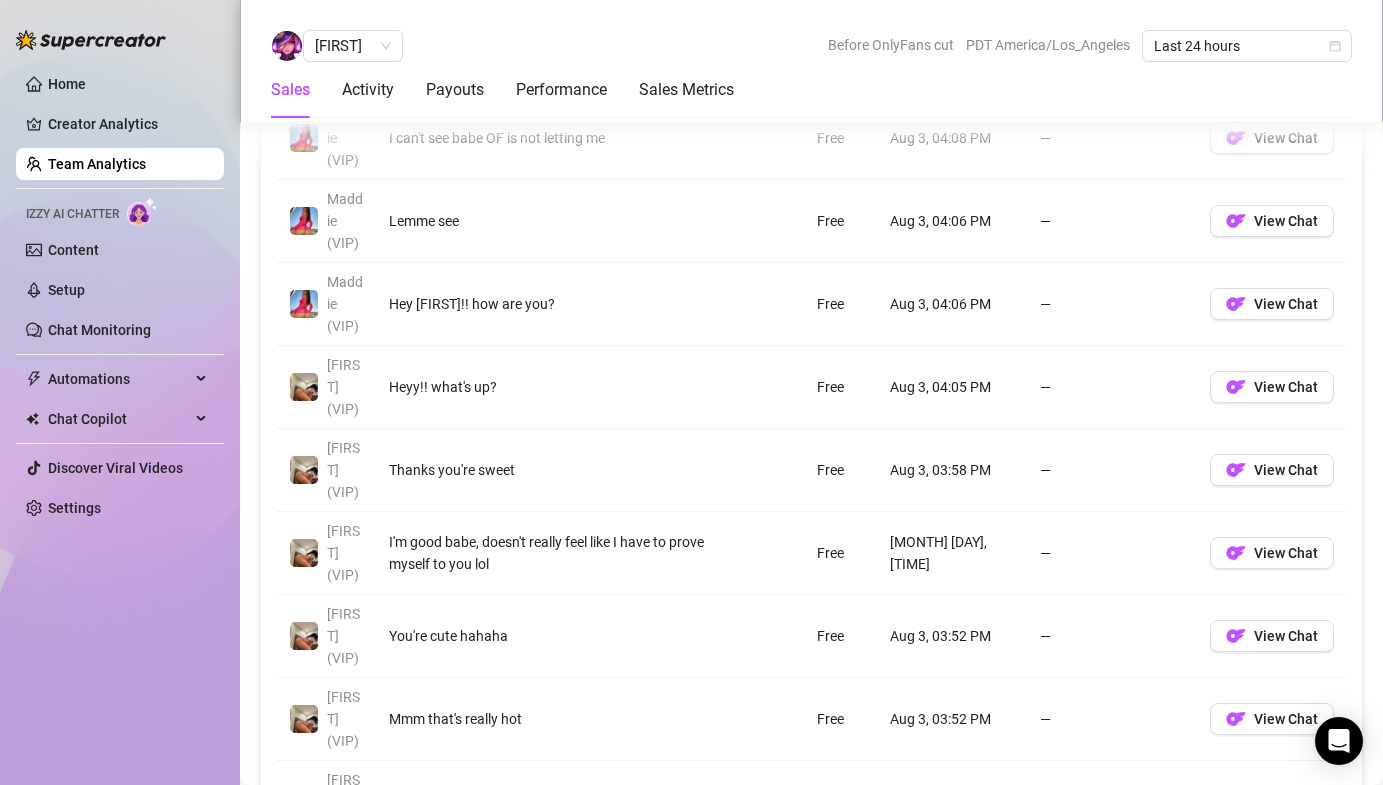 scroll, scrollTop: 1648, scrollLeft: 0, axis: vertical 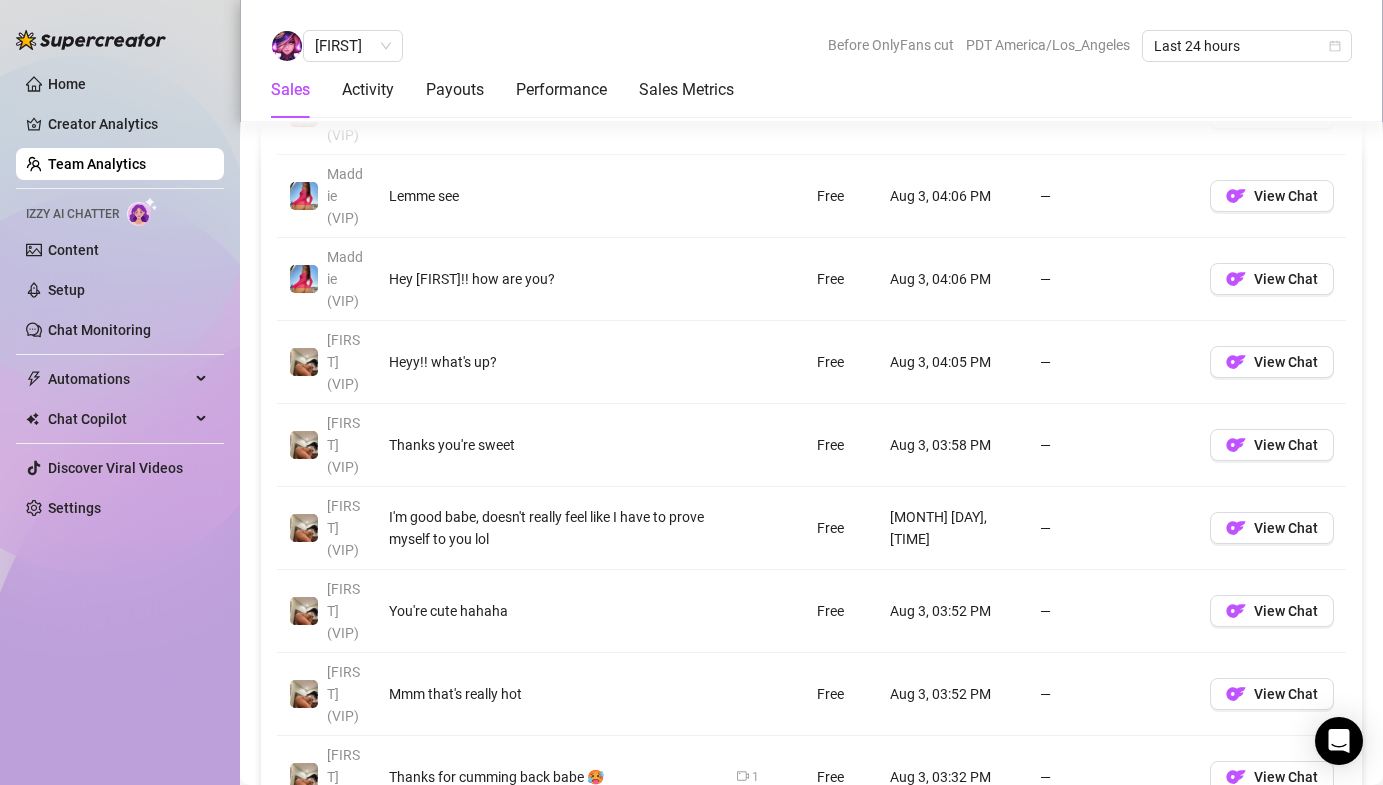 click on "1" at bounding box center [1152, 847] 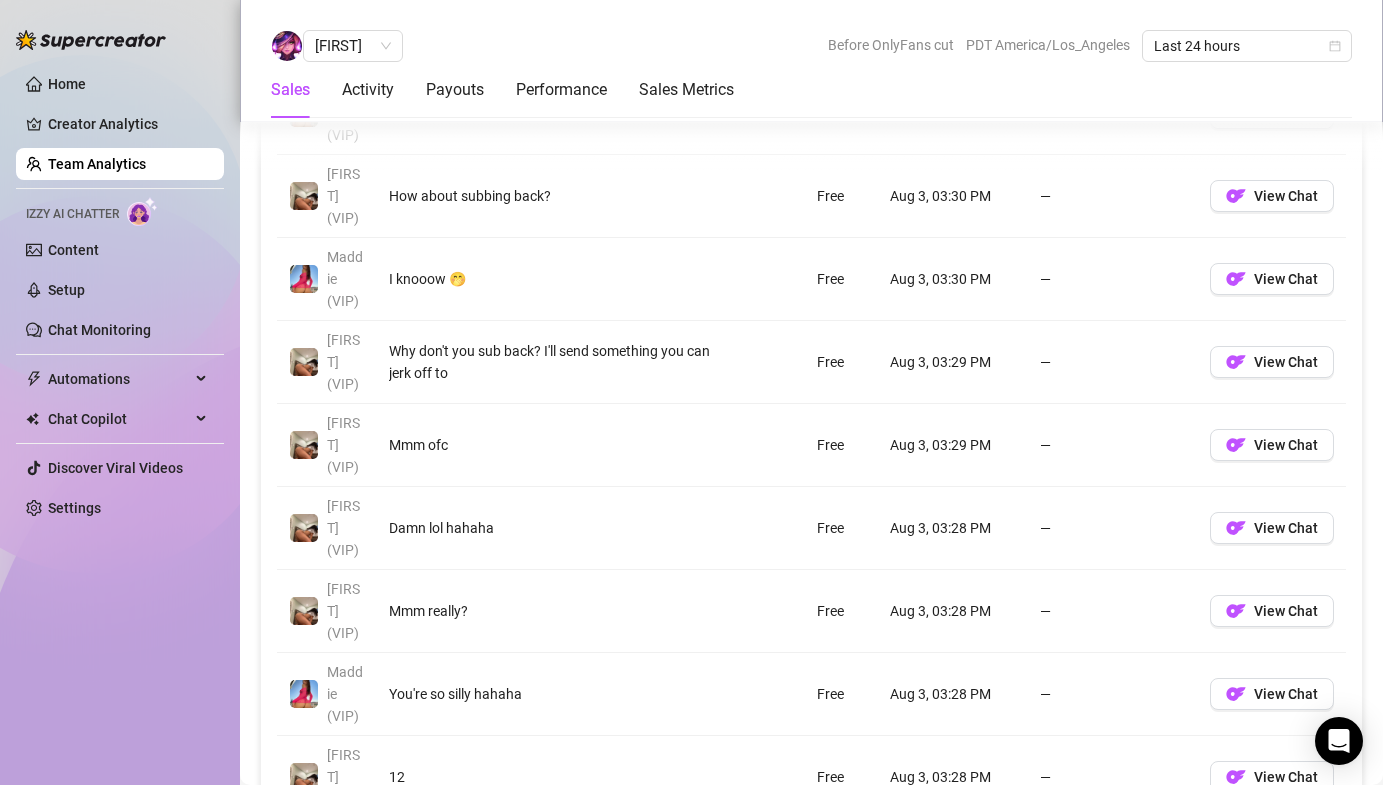 click on "3" at bounding box center (1200, 847) 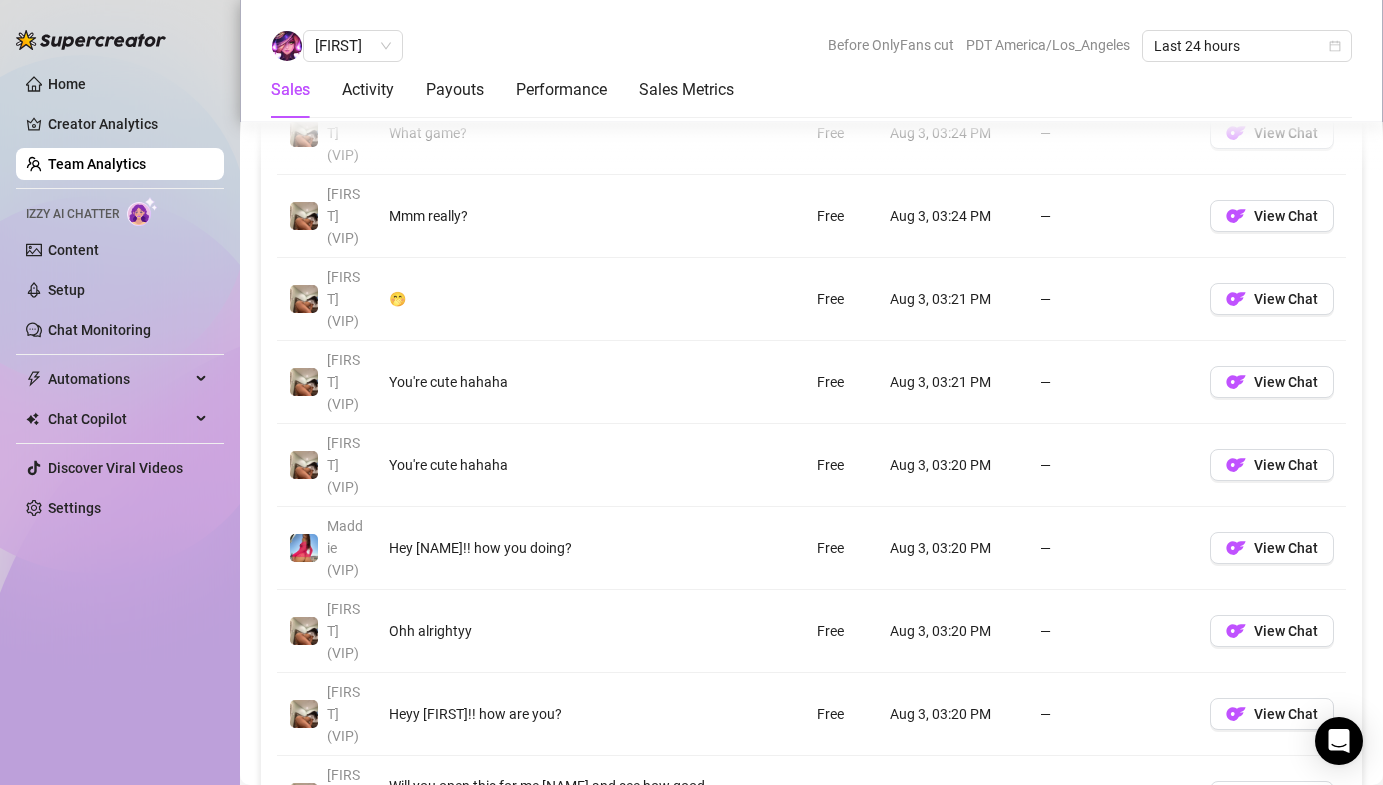 scroll, scrollTop: 1610, scrollLeft: 0, axis: vertical 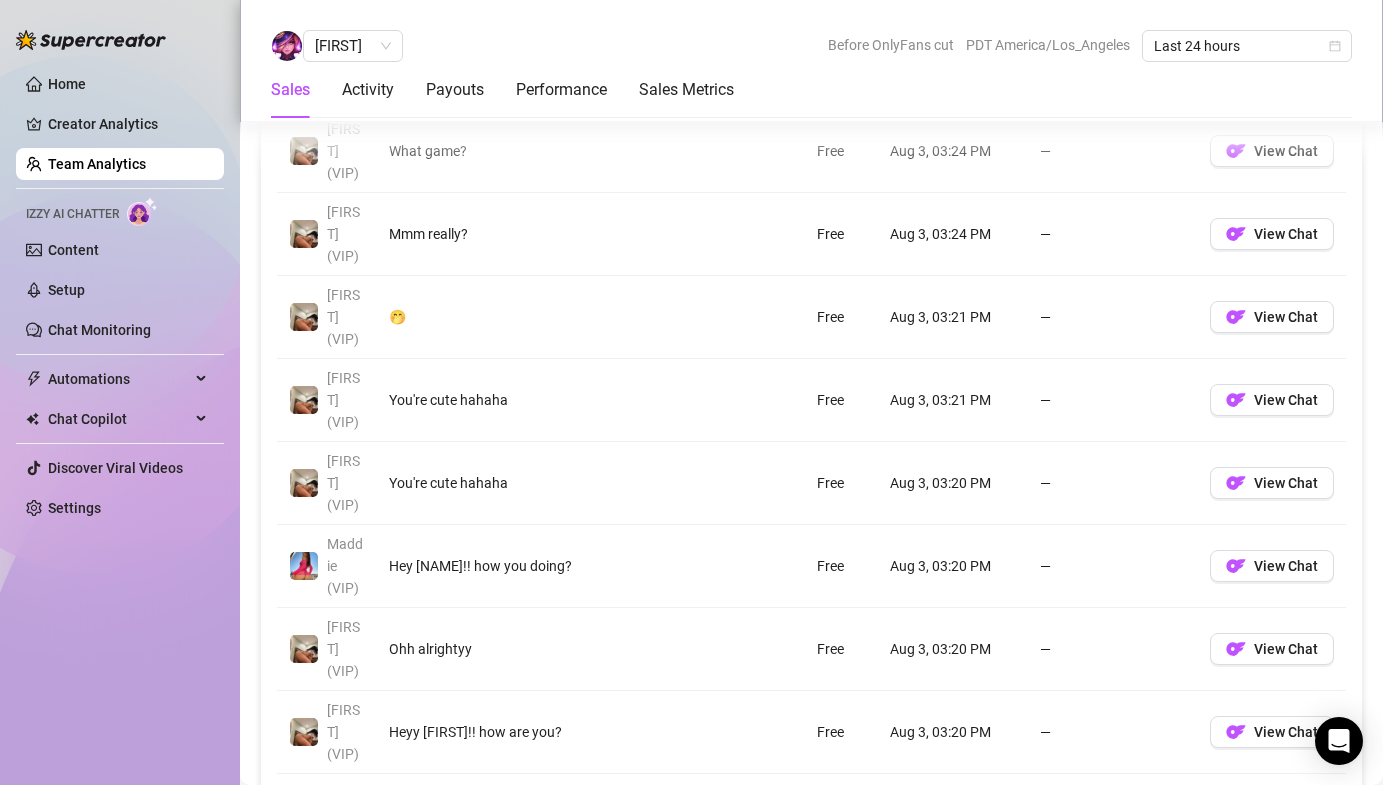 click on "4" at bounding box center (1224, 885) 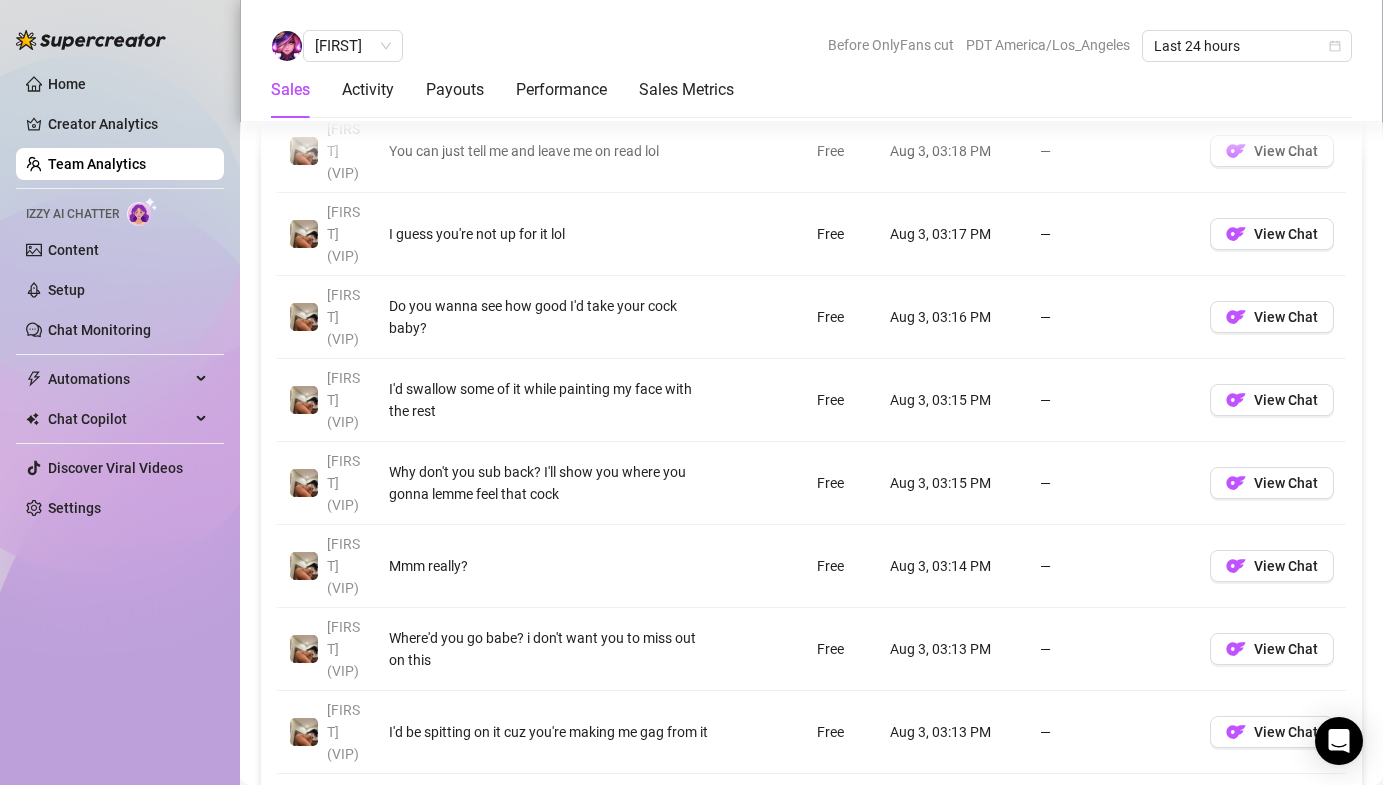 click on "5" at bounding box center [1224, 885] 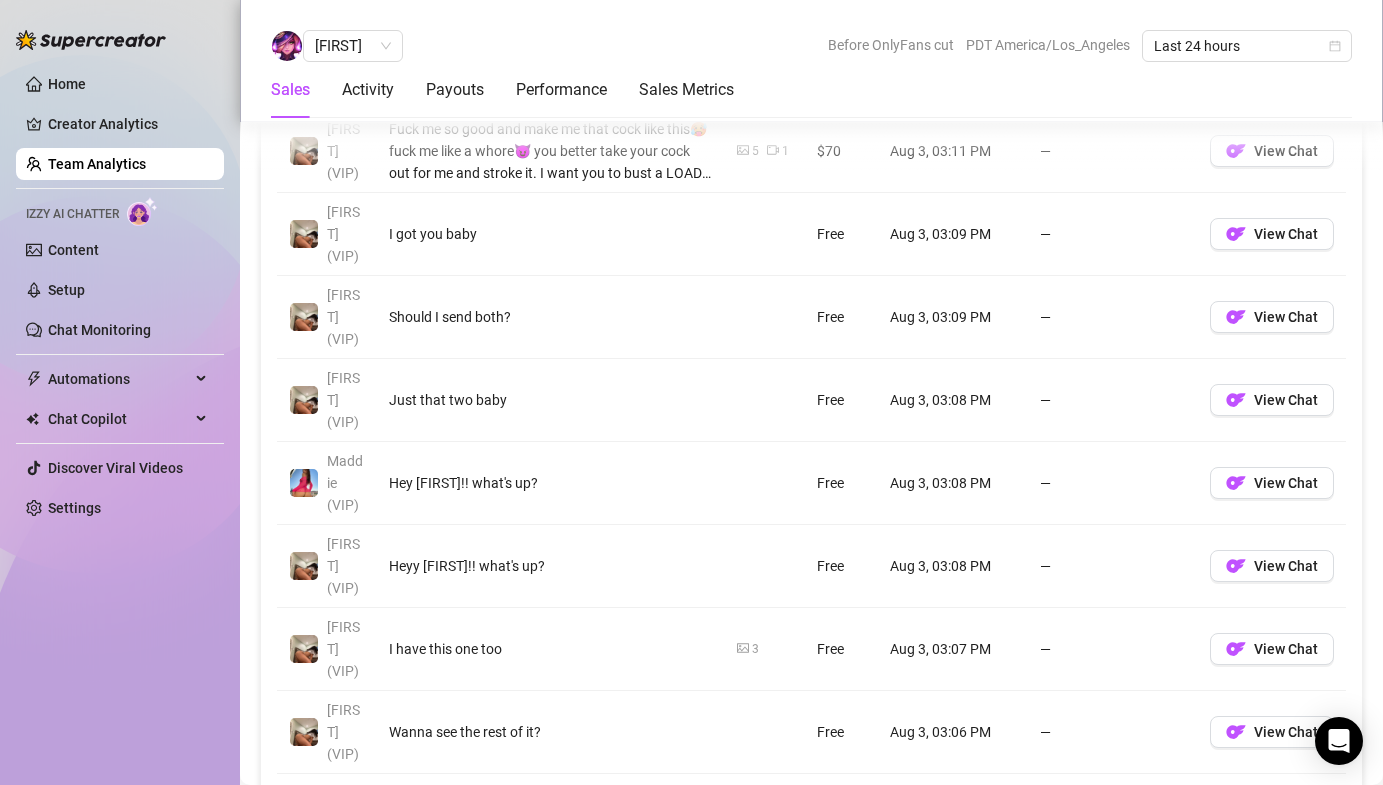 click on "Account Message Media Price When Sent When Purchased [FIRST] (VIP) It's going alright now it's good Free Aug 3, 03:12 PM — View Chat [FIRST] (VIP) Fuck me so good and make me that cock like this🥵 fuck me like a whore😈 you better take your cock out for me and stroke it. I want you to bust a LOAD for me 💦💦💦 i've added the slutty pics you wanted 😘 5 1 $70 Aug 3, 03:11 PM — View Chat [FIRST] (VIP) I got you baby Free Aug 3, 03:09 PM — View Chat [FIRST] (VIP) Should I send both? Free Aug 3, 03:09 PM — View Chat [FIRST] (VIP) Just that two baby Free Aug 3, 03:08 PM — View Chat [FIRST] (VIP) Hey [FIRST]!! what's up? Free Aug 3, 03:08 PM — View Chat [FIRST] (VIP) Heyy [FIRST]!! what's up? Free Aug 3, 03:08 PM — View Chat [FIRST] (VIP) I have this one too 3 Free Aug 3, 03:07 PM — View Chat [FIRST] (VIP) Wanna see the rest of it? Free Aug 3, 03:06 PM — View Chat [FIRST] (VIP) Fuckk that's really hot Free Aug 3, 03:06 PM — View Chat 1 ••• 3 4 5 6 7 ••• 32" at bounding box center [811, 442] 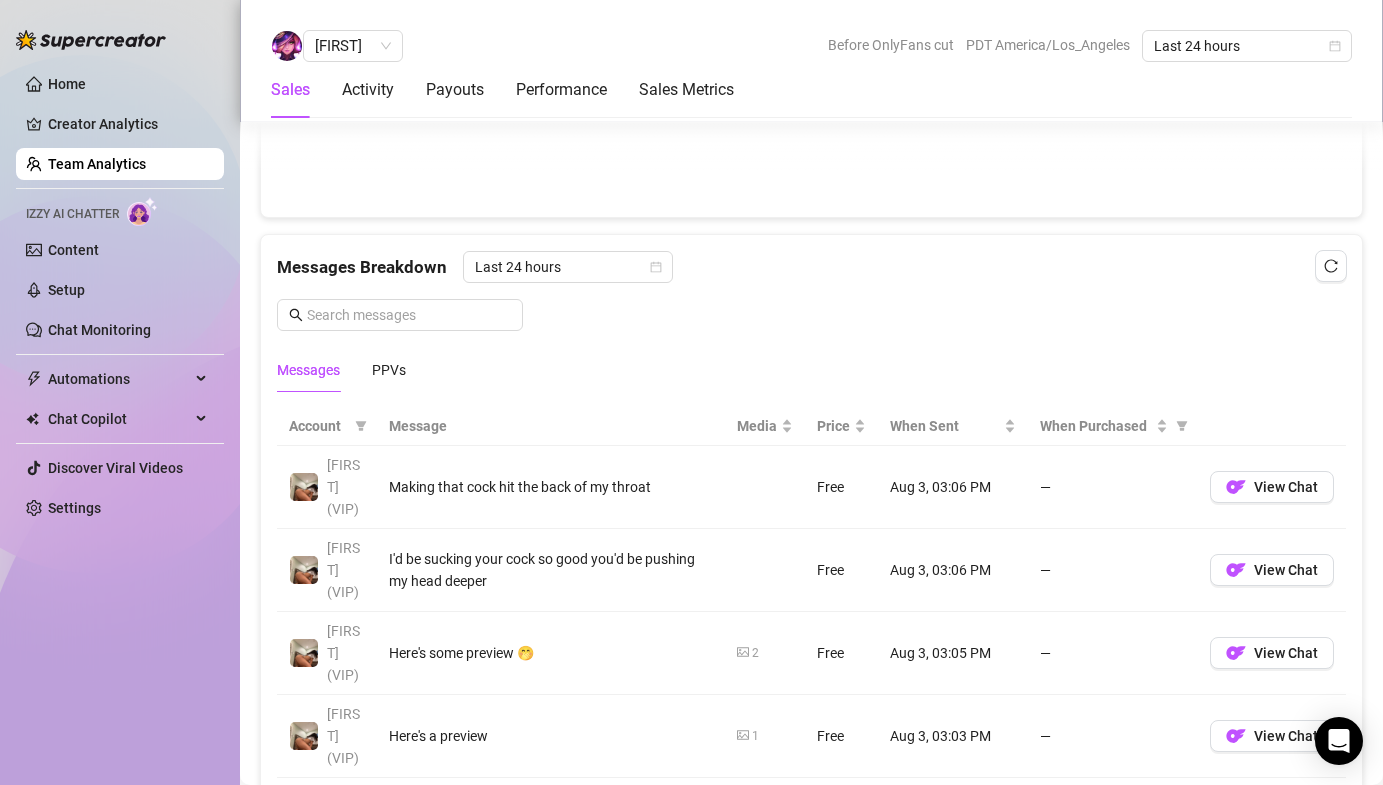 scroll, scrollTop: 1620, scrollLeft: 0, axis: vertical 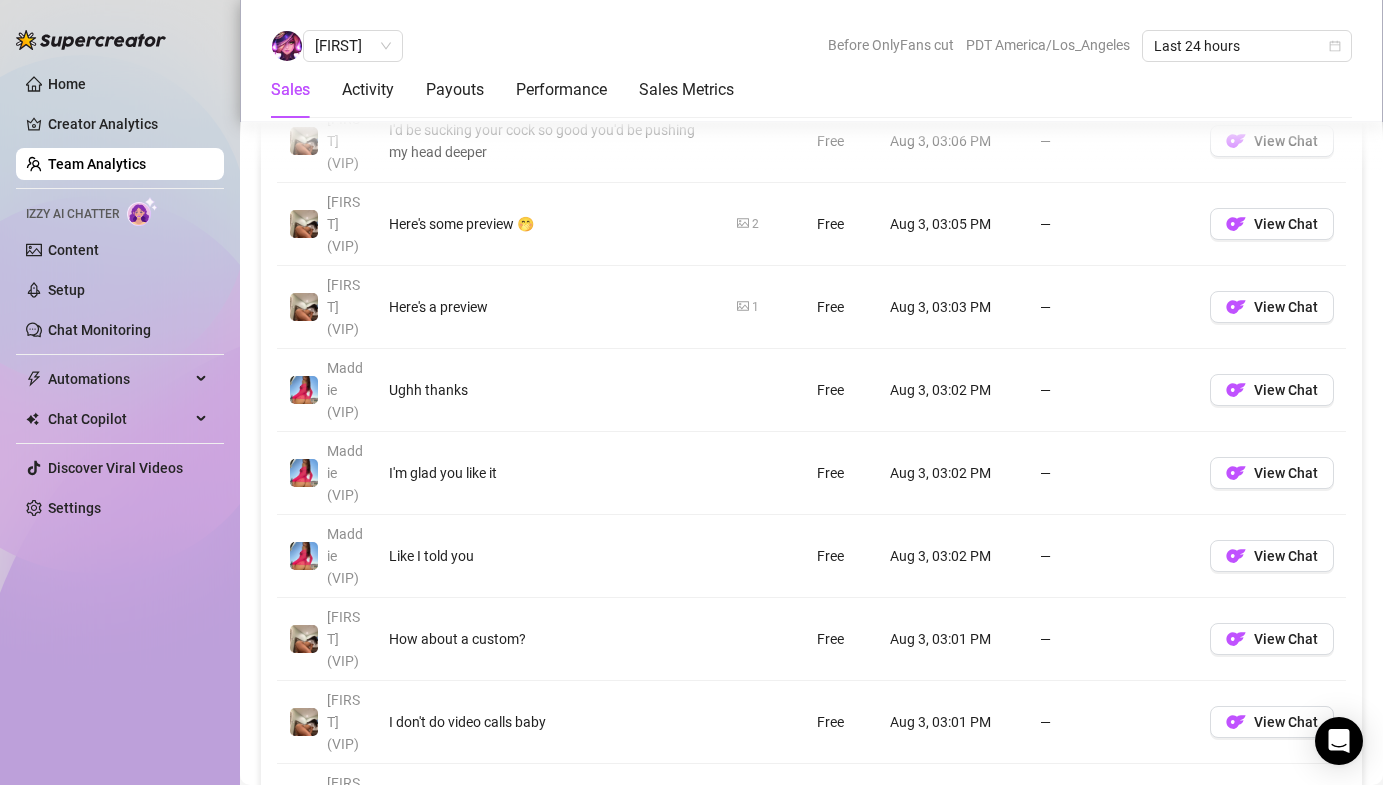 click on "7" at bounding box center [1224, 875] 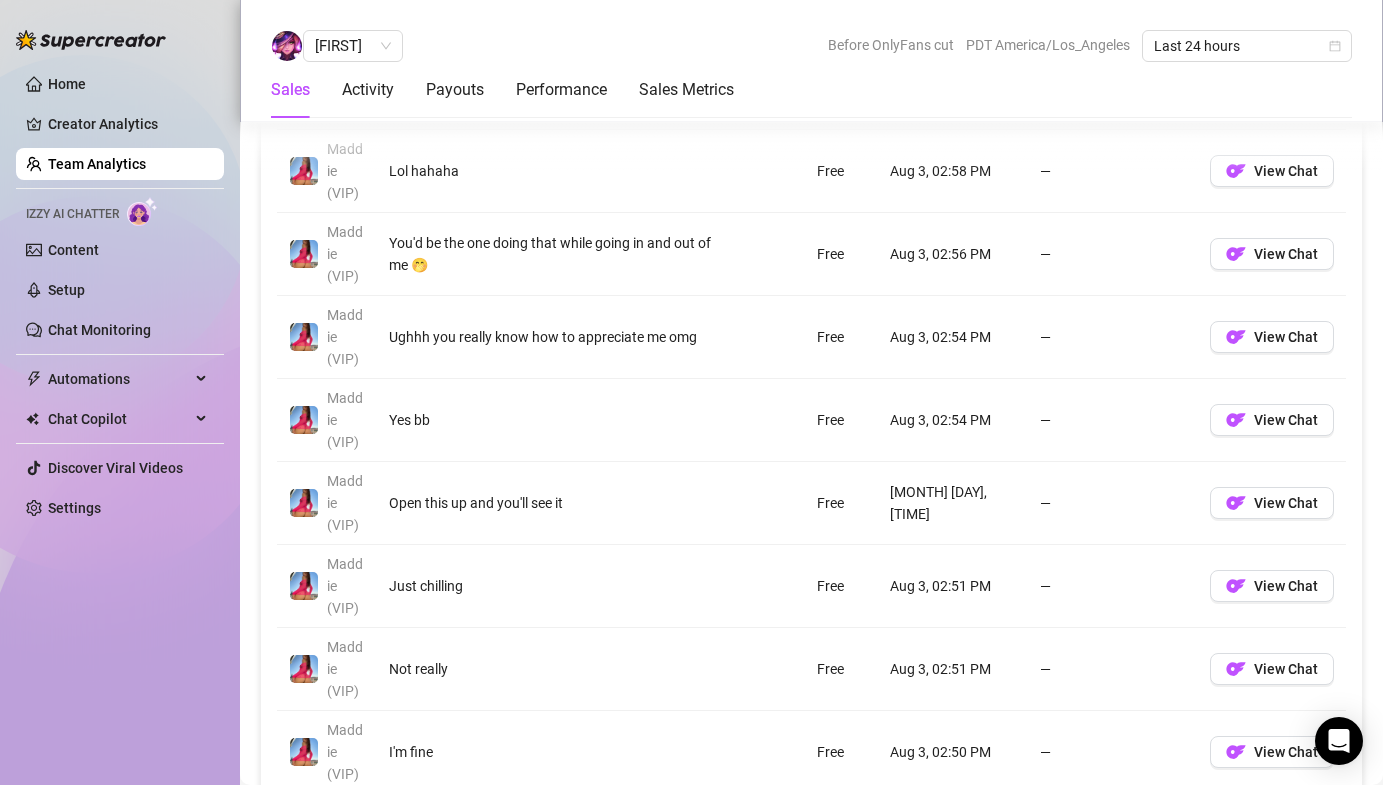 scroll, scrollTop: 1978, scrollLeft: 0, axis: vertical 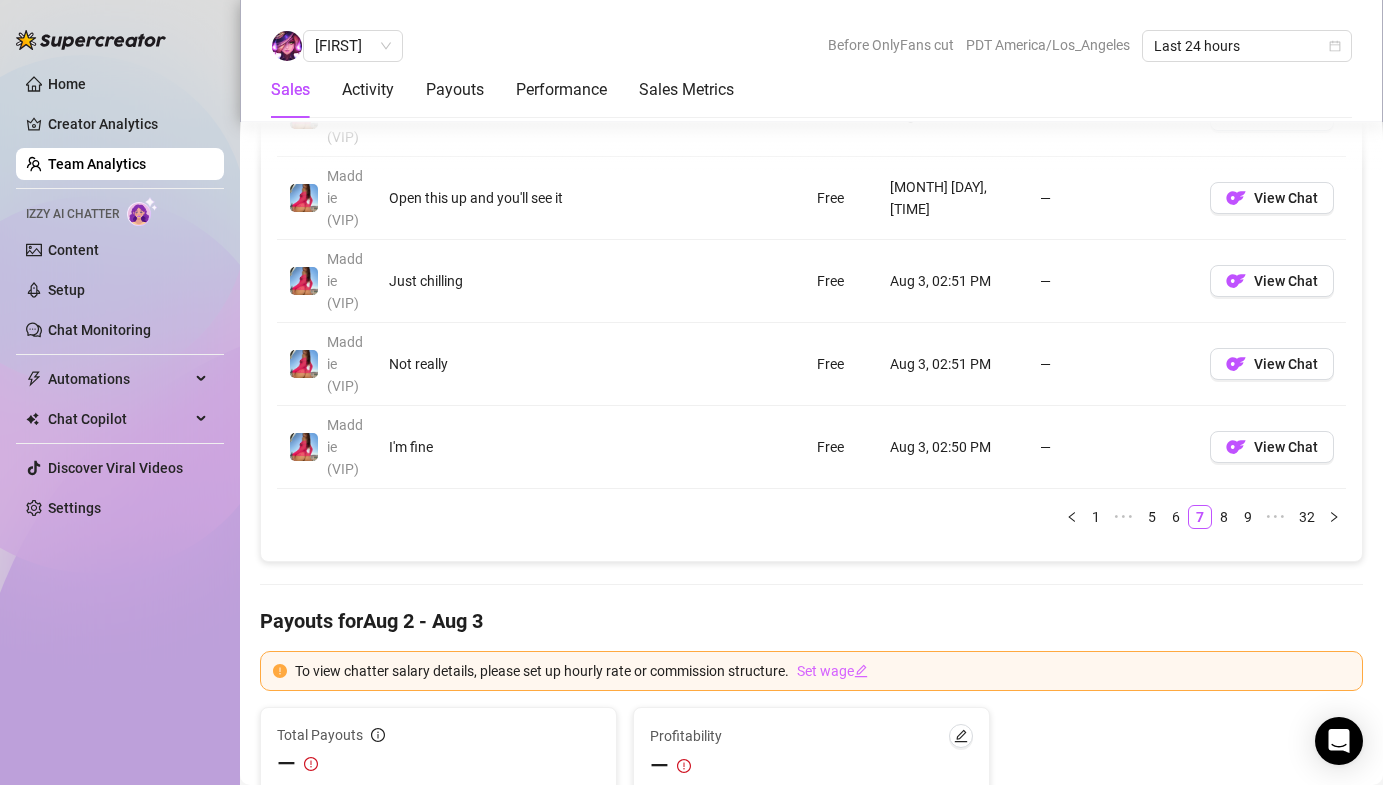 click on "8" at bounding box center [1224, 517] 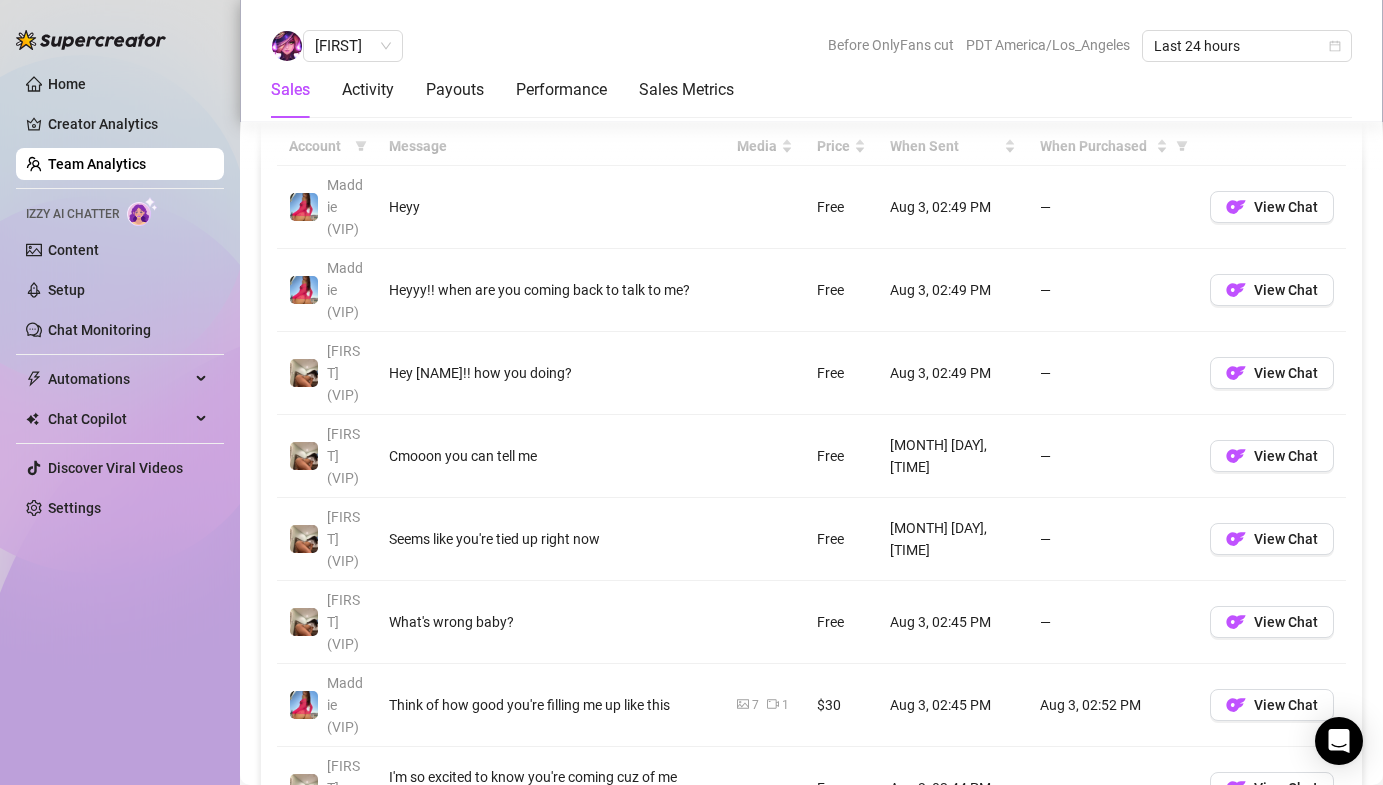 scroll, scrollTop: 1648, scrollLeft: 0, axis: vertical 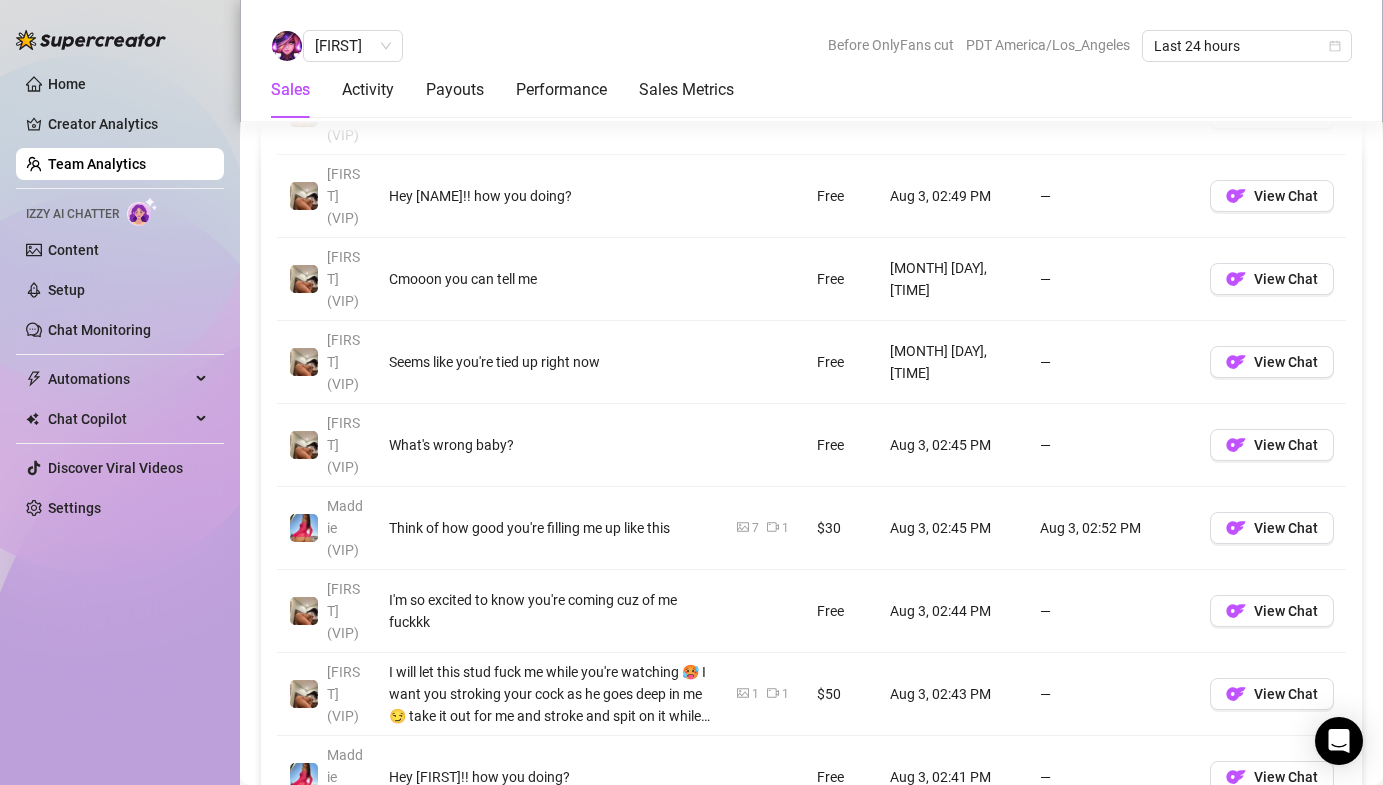click on "9" at bounding box center [1218, 847] 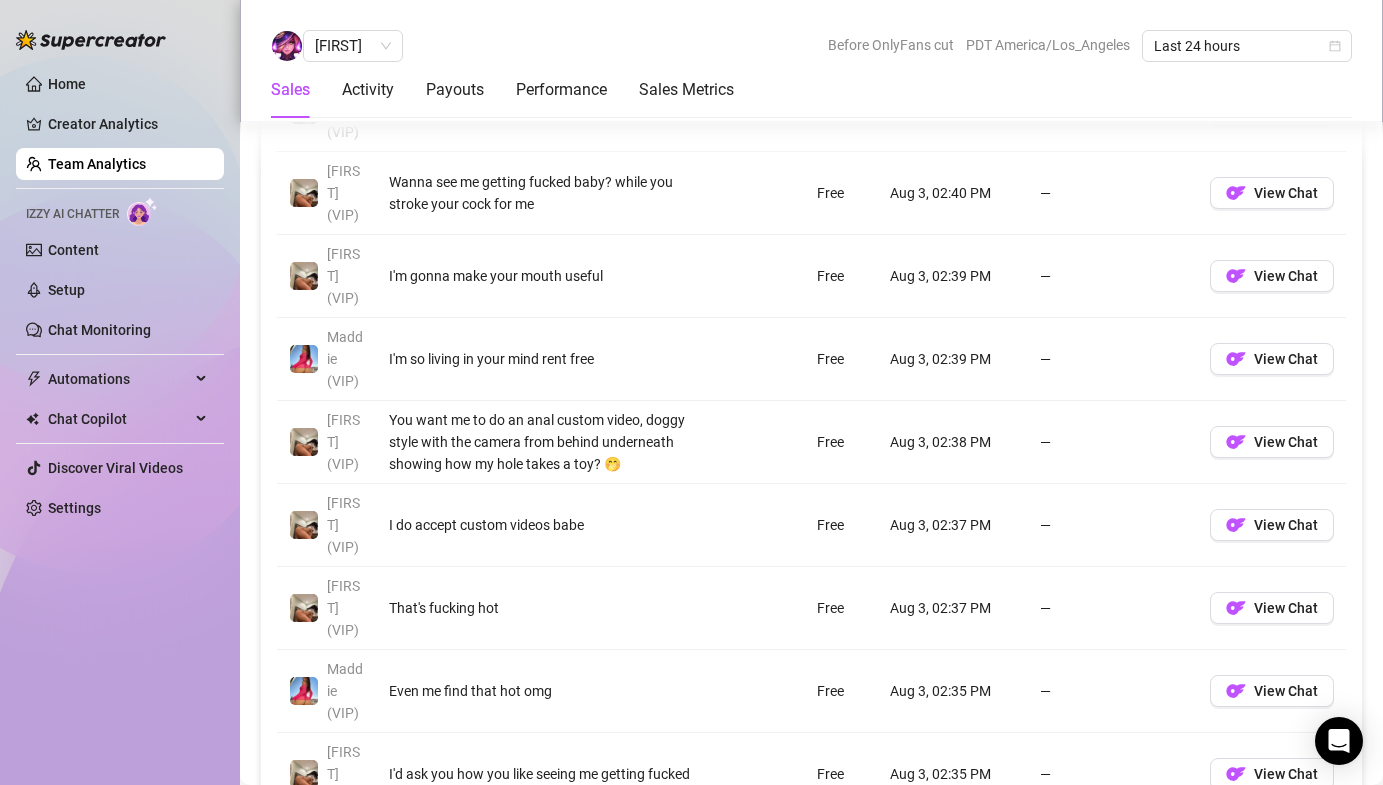 scroll, scrollTop: 1652, scrollLeft: 0, axis: vertical 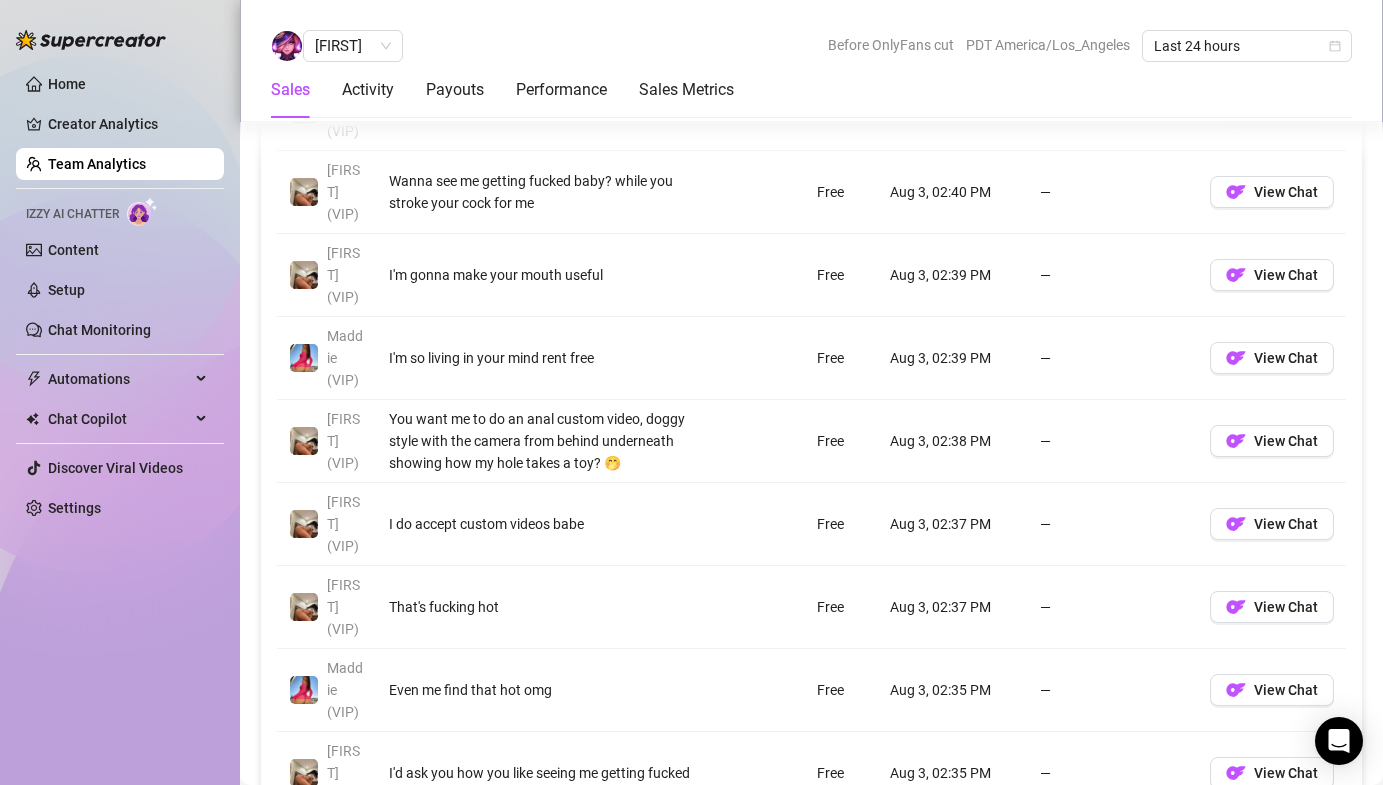 click on "10" at bounding box center (1215, 843) 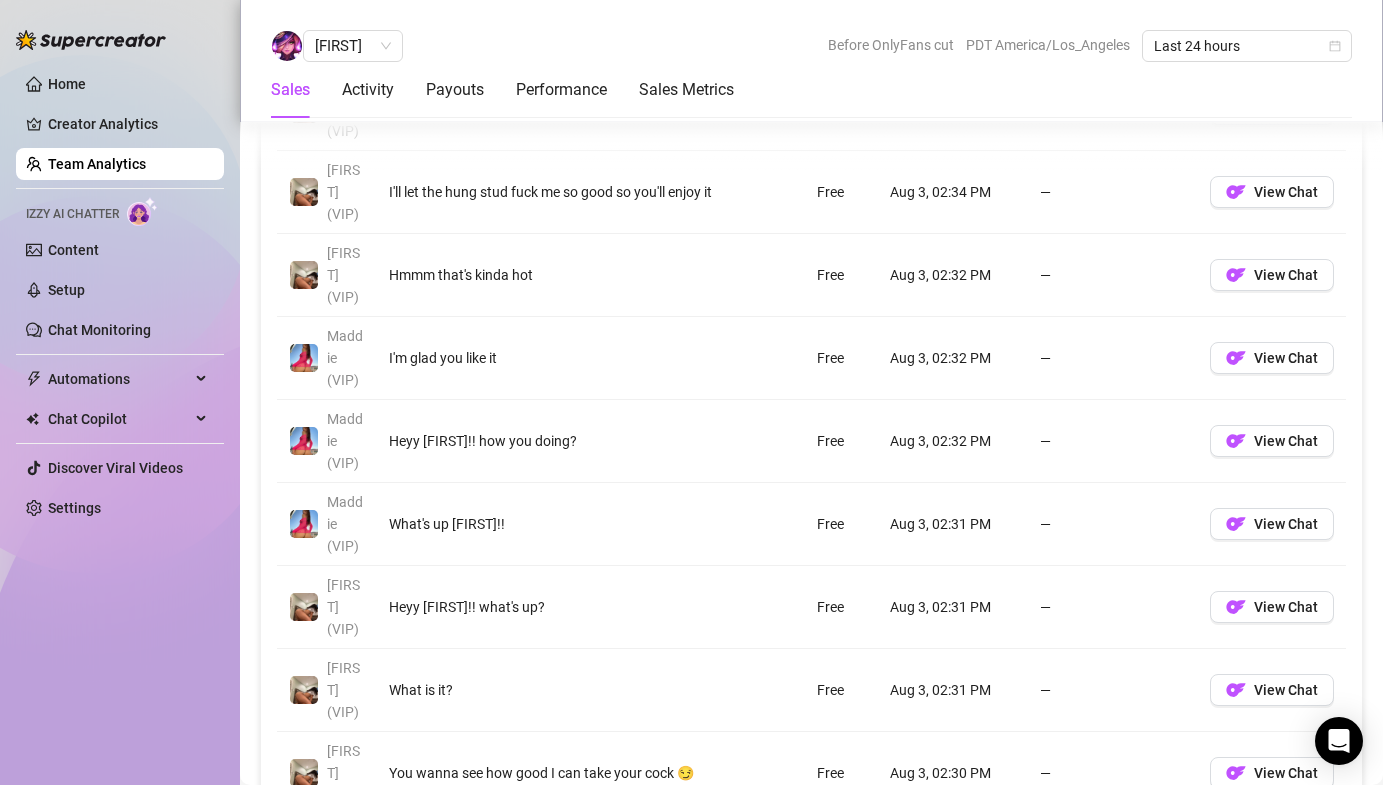 click on "11" at bounding box center (1215, 843) 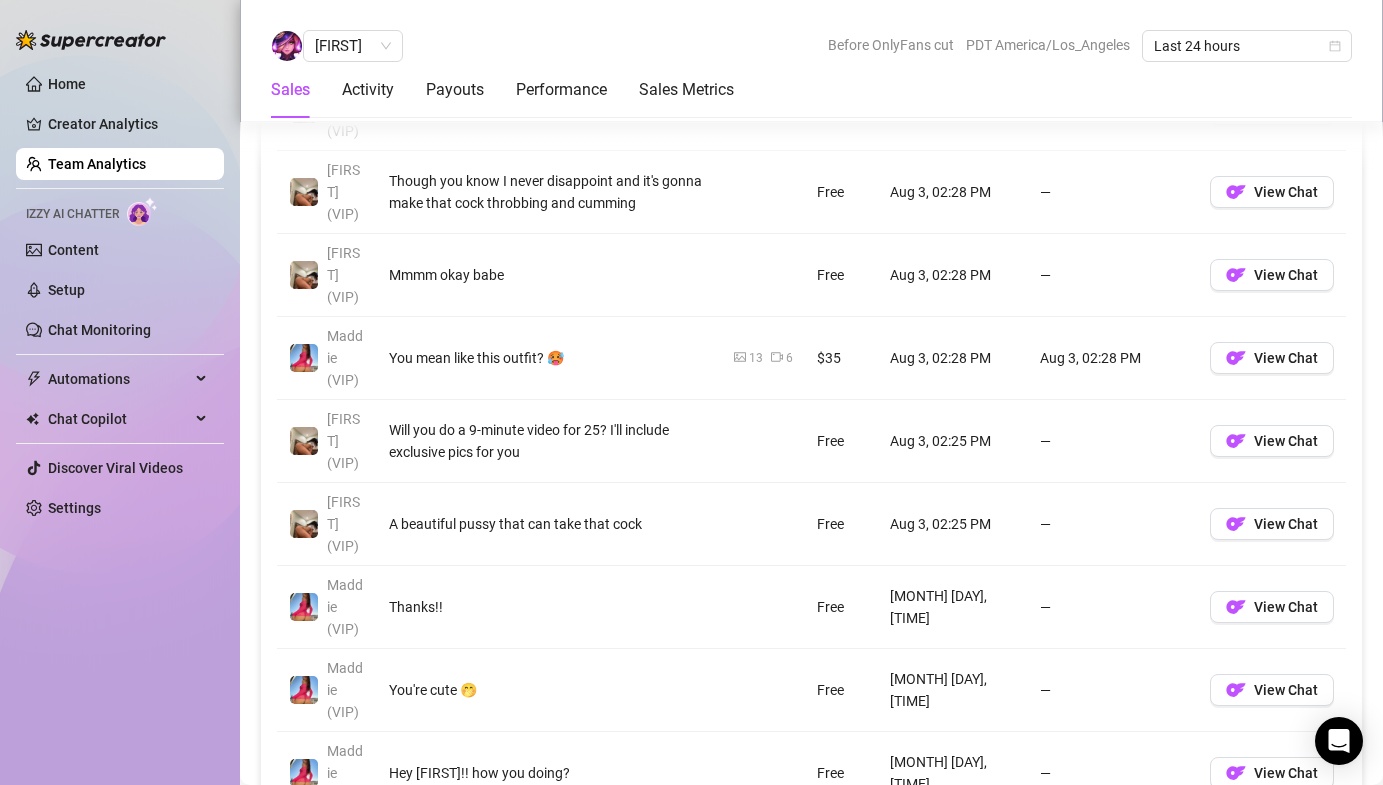 click on "Account Message Media Price When Sent When Purchased [FIRST] (VIP) Finally you're here Free Aug 3, 02:30 PM — View Chat [FIRST] (VIP) Hey!! Free Aug 3, 02:30 PM — View Chat [FIRST] (VIP) Though you know I never disappoint and it's gonna make that cock throbbing and cumming Free Aug 3, 02:28 PM — View Chat [FIRST] (VIP) Mmmm okay babe Free Aug 3, 02:28 PM — View Chat [FIRST] (VIP) You mean like this outfit? 🥵 13 6 $35 Aug 3, 02:28 PM Aug 3, 02:28 PM View Chat [FIRST] (VIP) Will you do a 9-minute video for 25? I'll include exclusive pics for you Free Aug 3, 02:25 PM — View Chat [FIRST] (VIP) A beautiful pussy that can take that cock Free Aug 3, 02:25 PM — View Chat [FIRST] (VIP) Thanks!! Free Aug 3, 02:24 PM — View Chat [FIRST] (VIP) You're cute 🤭 Free Aug 3, 02:24 PM — View Chat [FIRST] (VIP) Hey [FIRST]!! how you doing? Free Aug 3, 02:24 PM — View Chat 1 ••• 9 10 11 12 13 ••• 32" at bounding box center (811, 400) 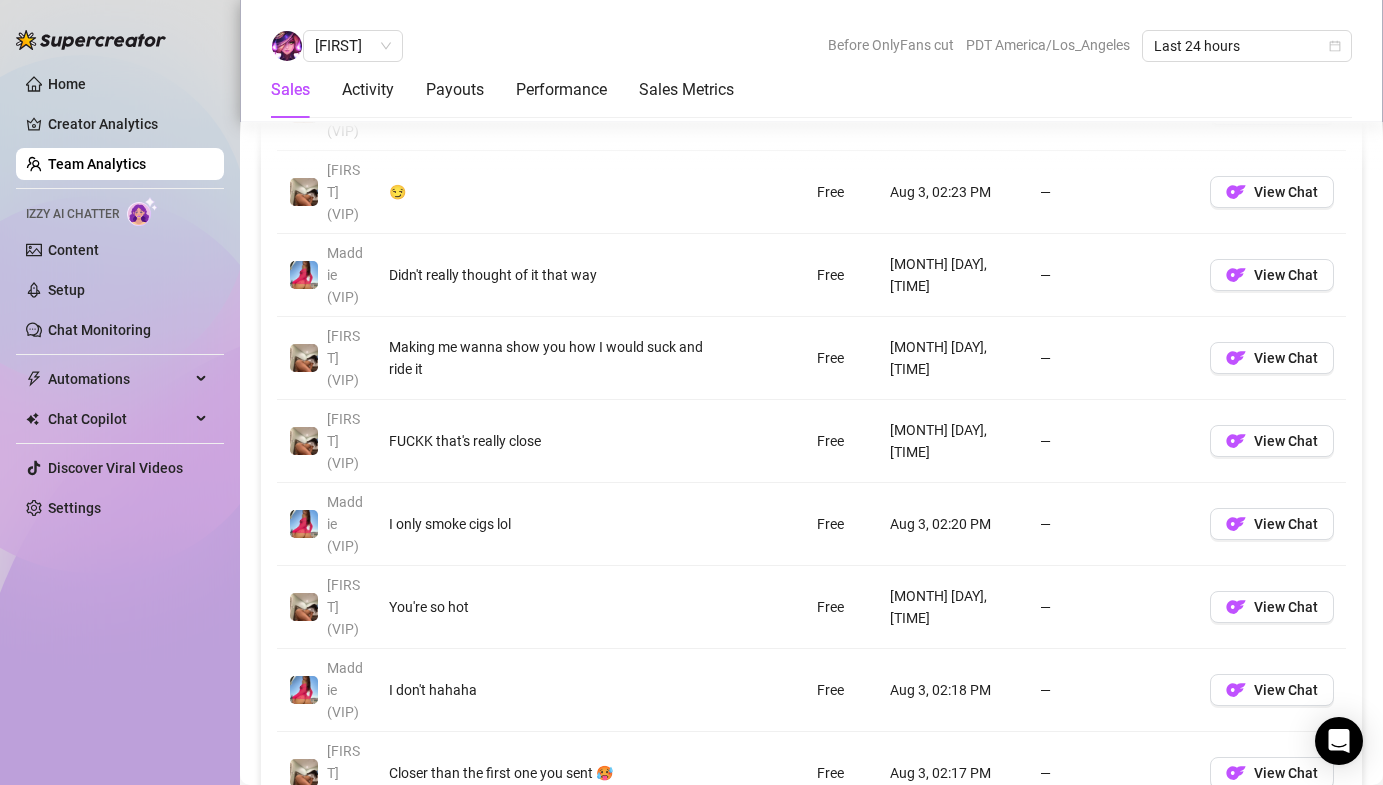click on "13" at bounding box center (1215, 843) 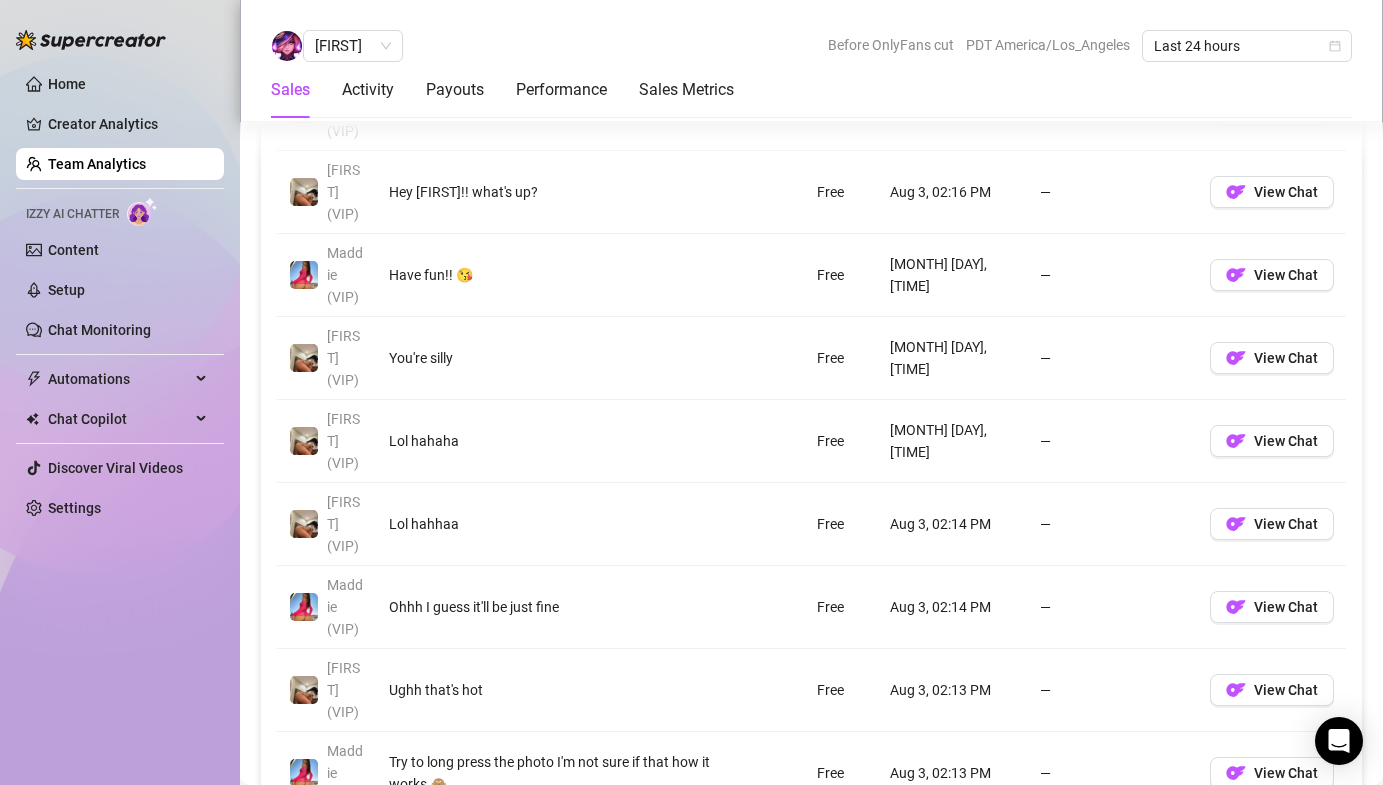 click on "12" at bounding box center [1155, 843] 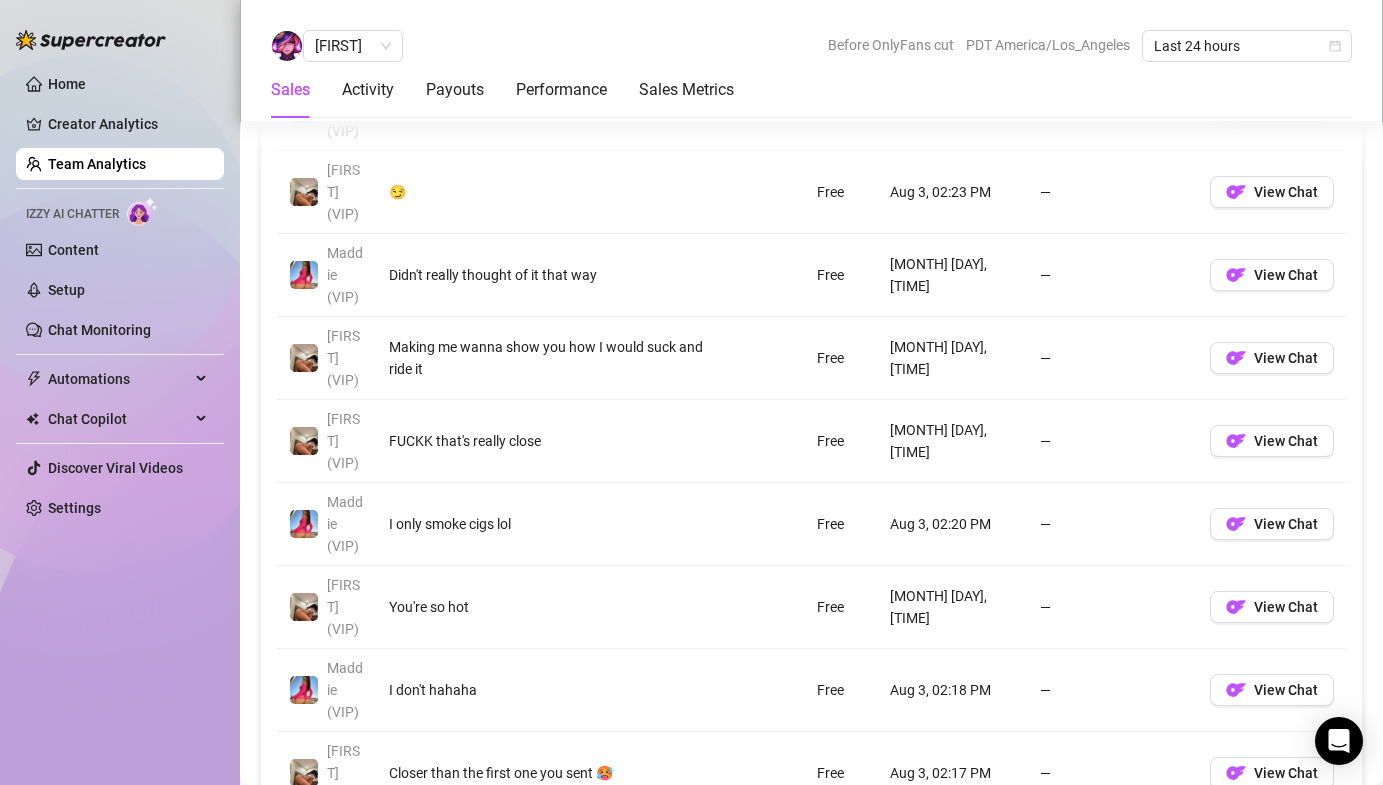 click on "12" at bounding box center [1185, 843] 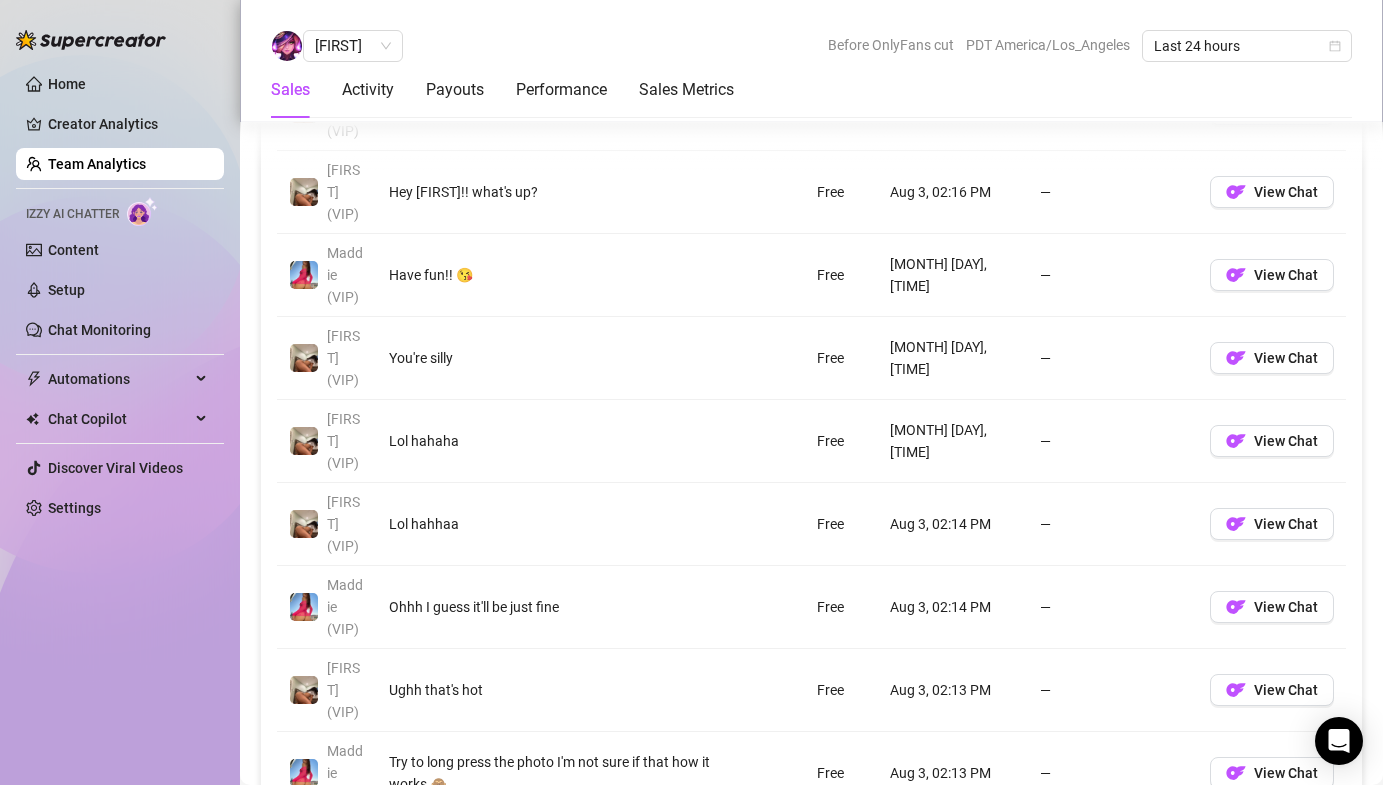 click on "14" at bounding box center [1215, 843] 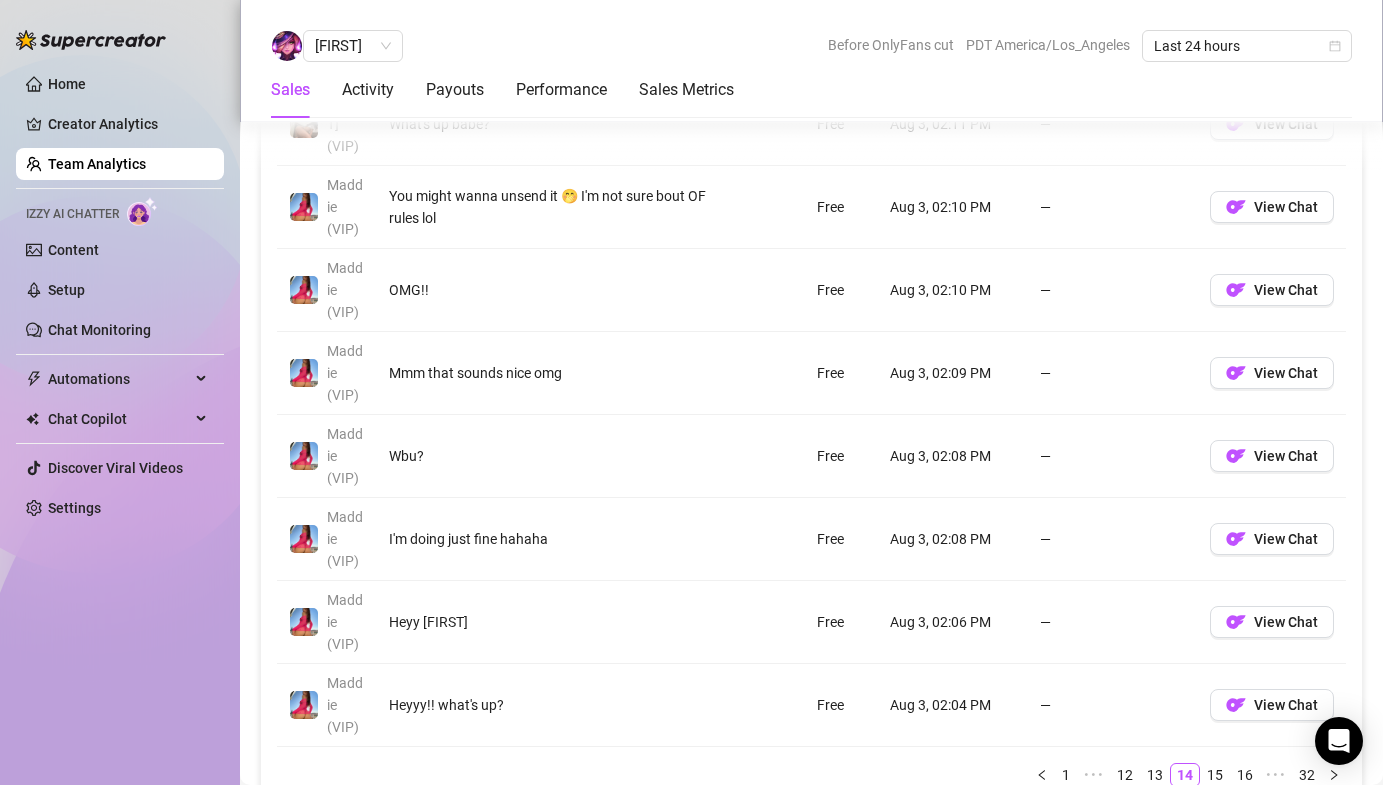 scroll, scrollTop: 1808, scrollLeft: 0, axis: vertical 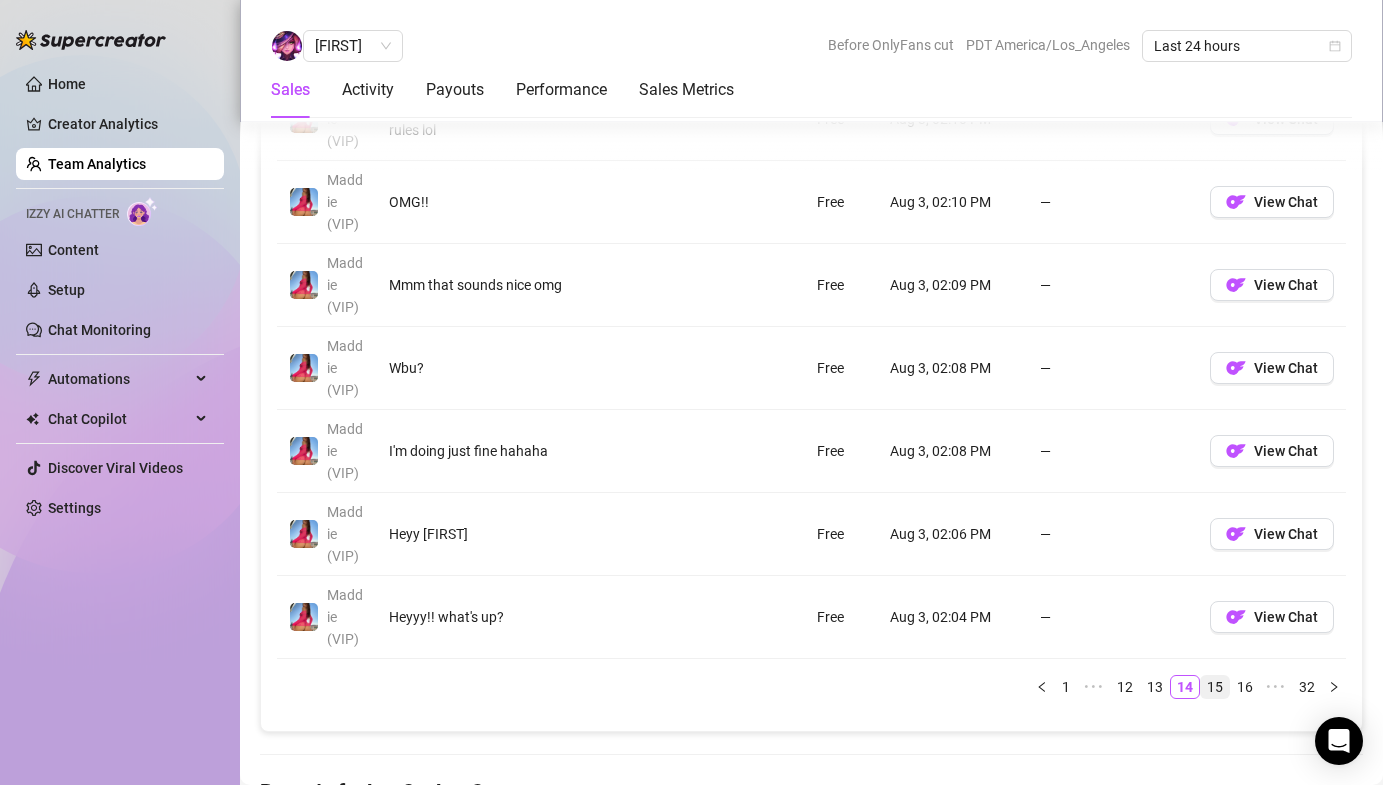 click on "15" at bounding box center (1215, 687) 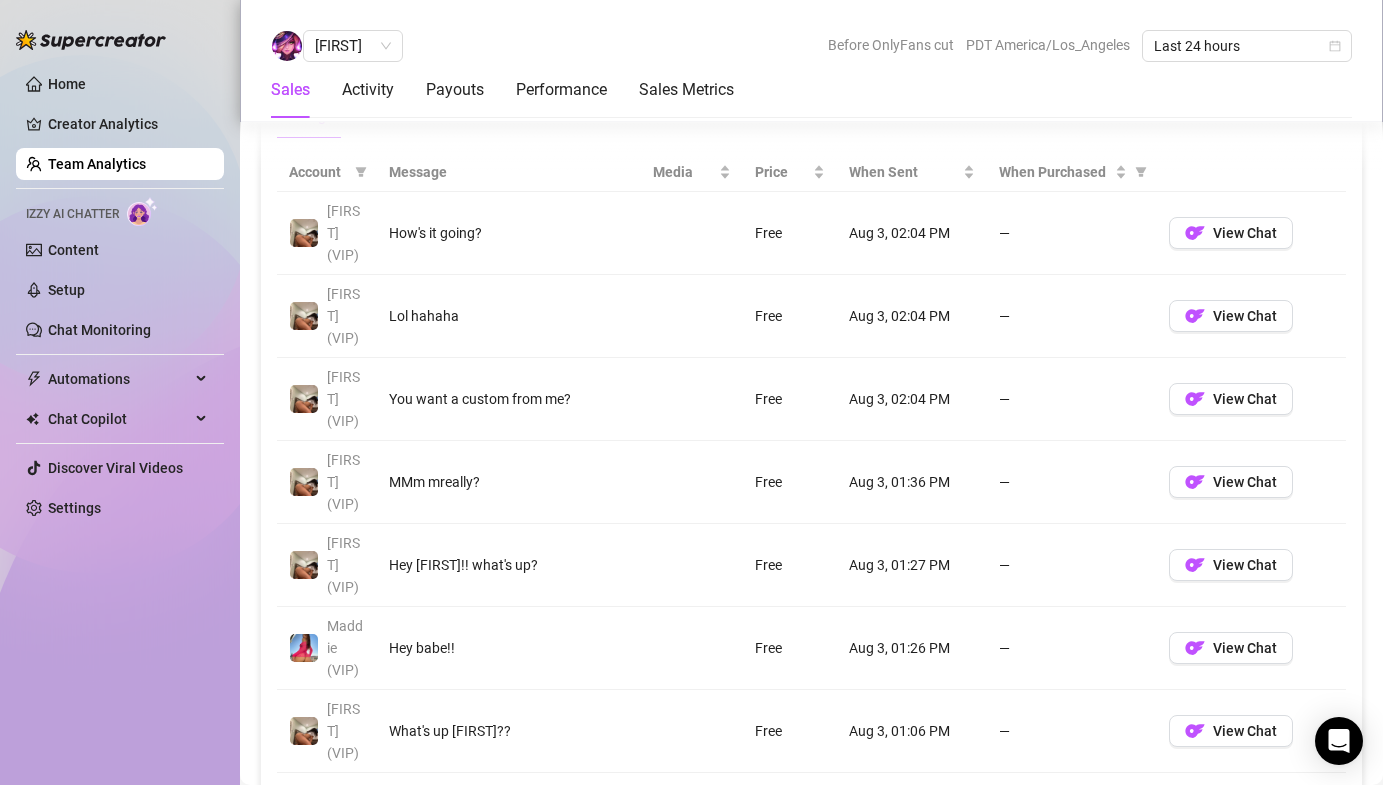 scroll, scrollTop: 1441, scrollLeft: 0, axis: vertical 